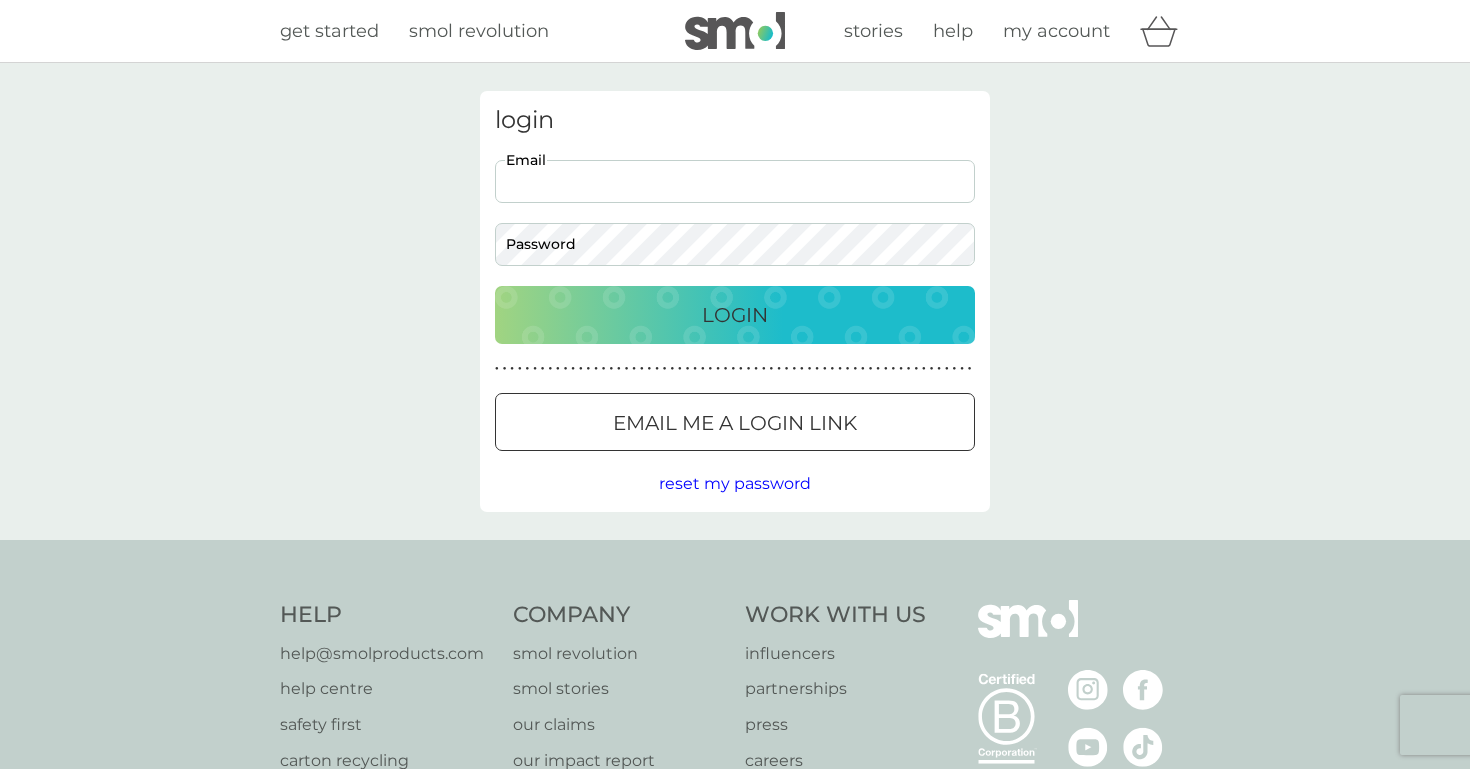 scroll, scrollTop: 0, scrollLeft: 0, axis: both 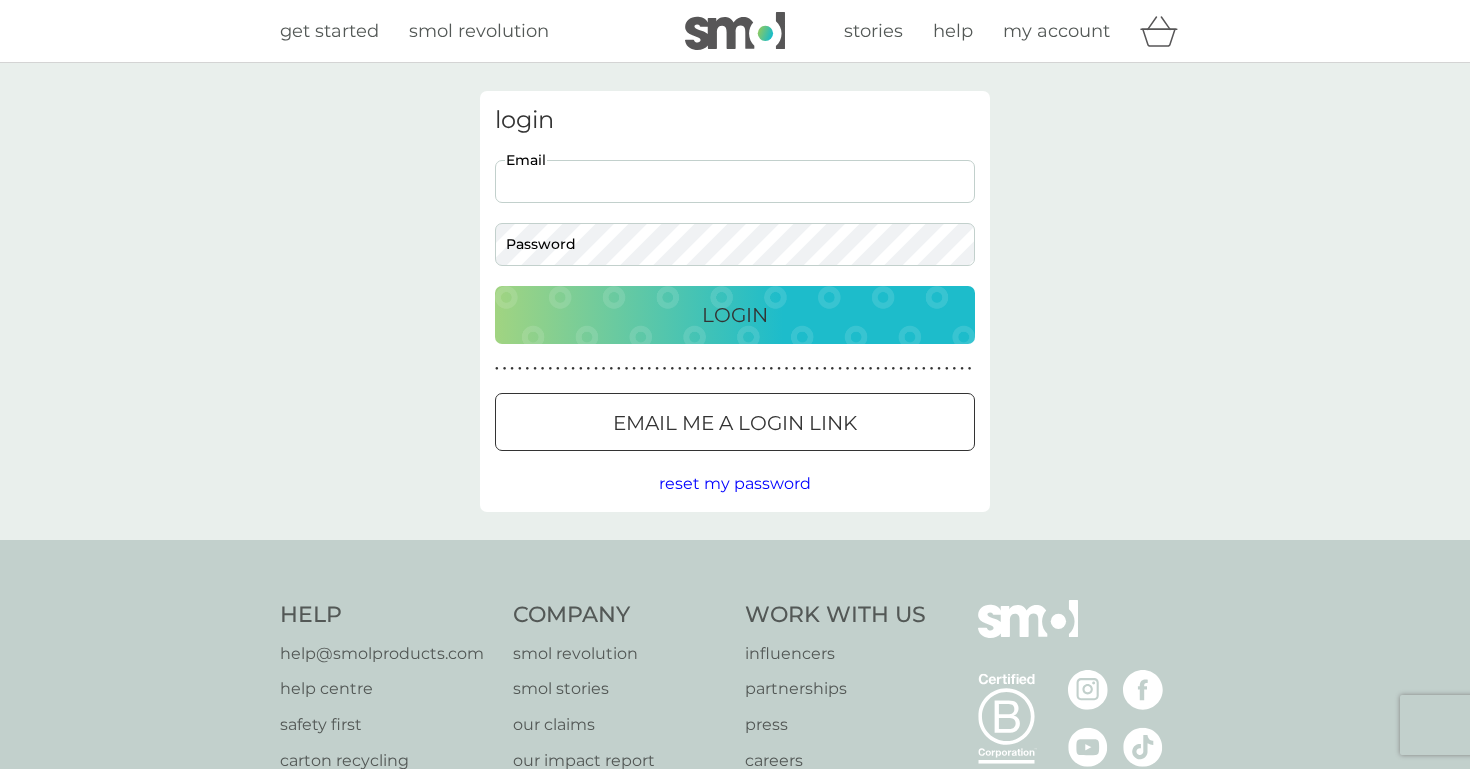 type on "cwild787@gmail.com" 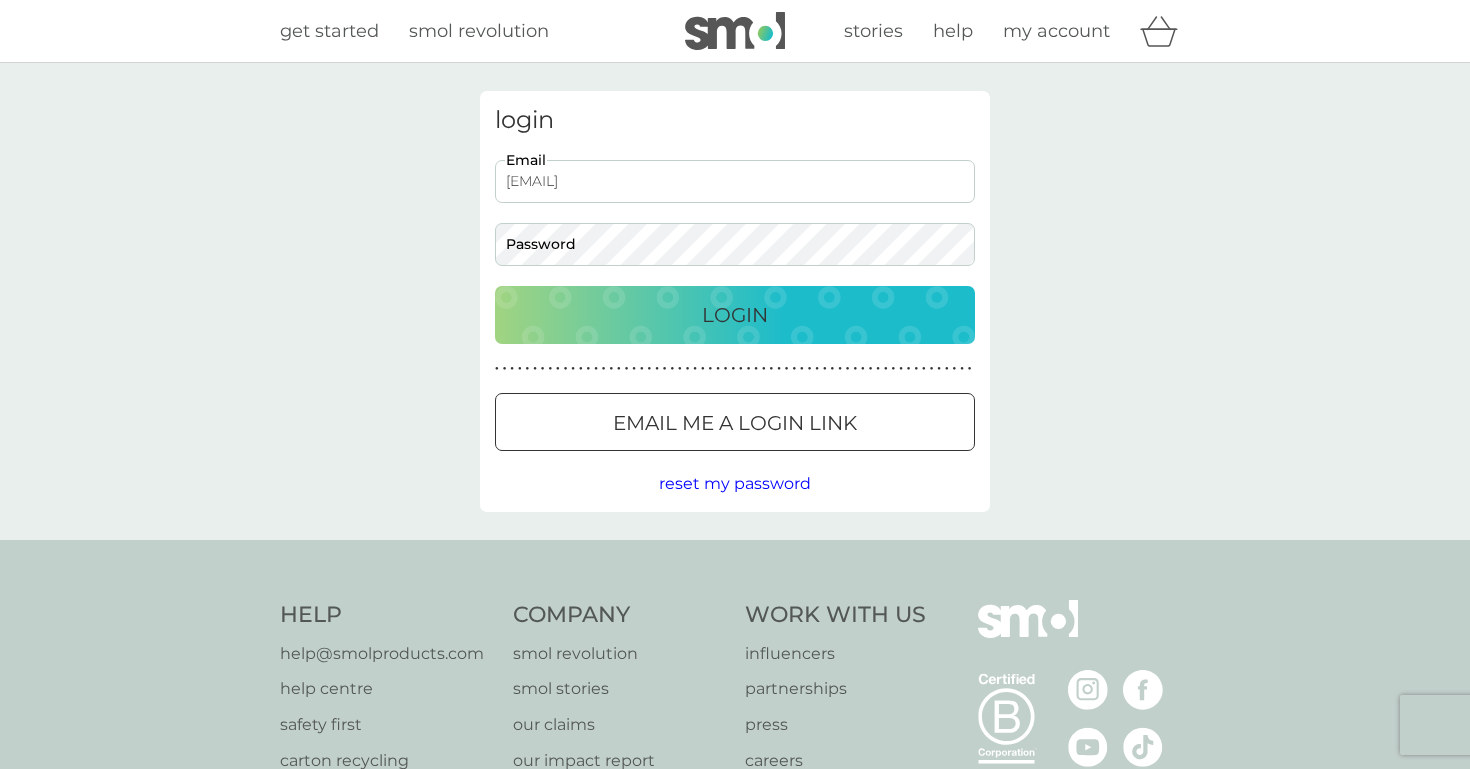 click on "Login" at bounding box center [735, 315] 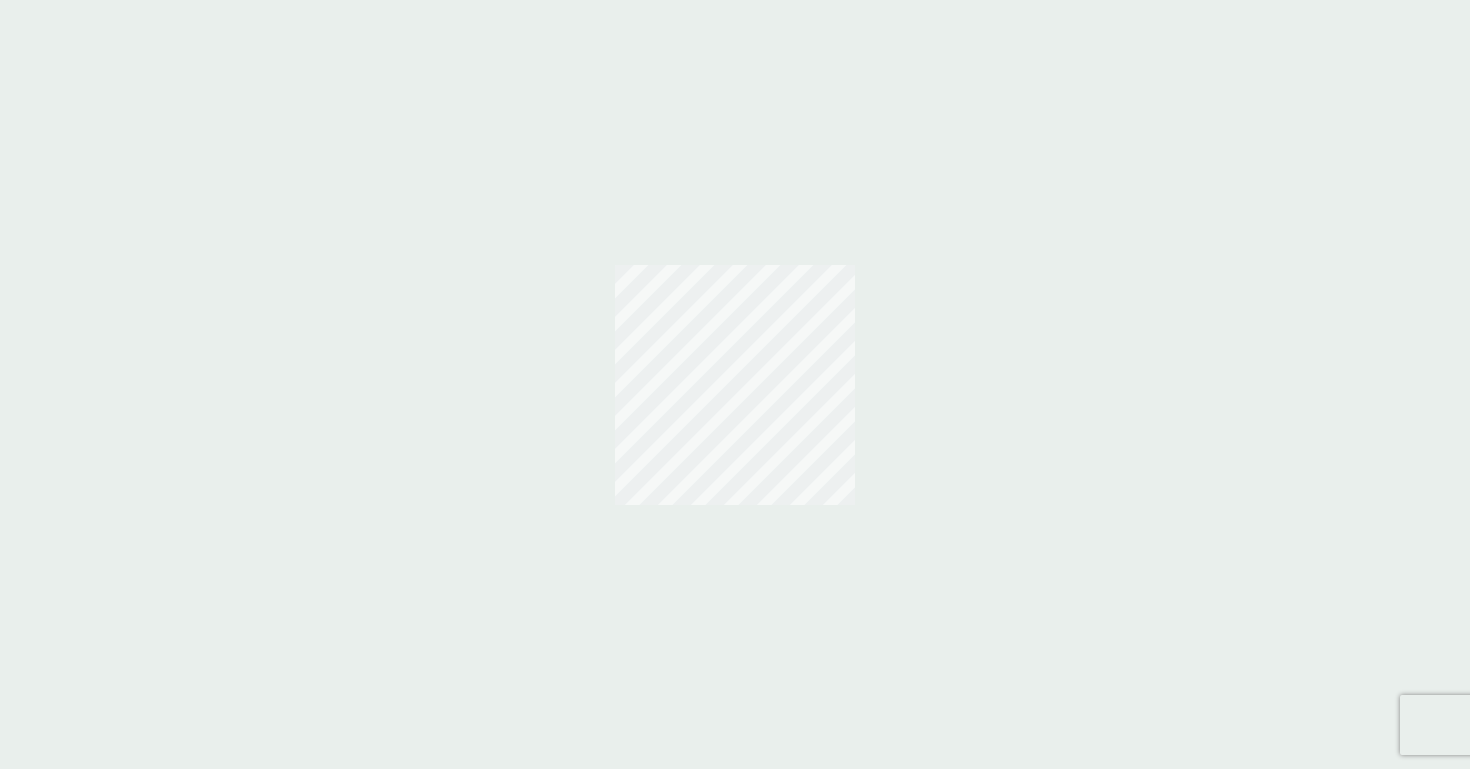 scroll, scrollTop: 0, scrollLeft: 0, axis: both 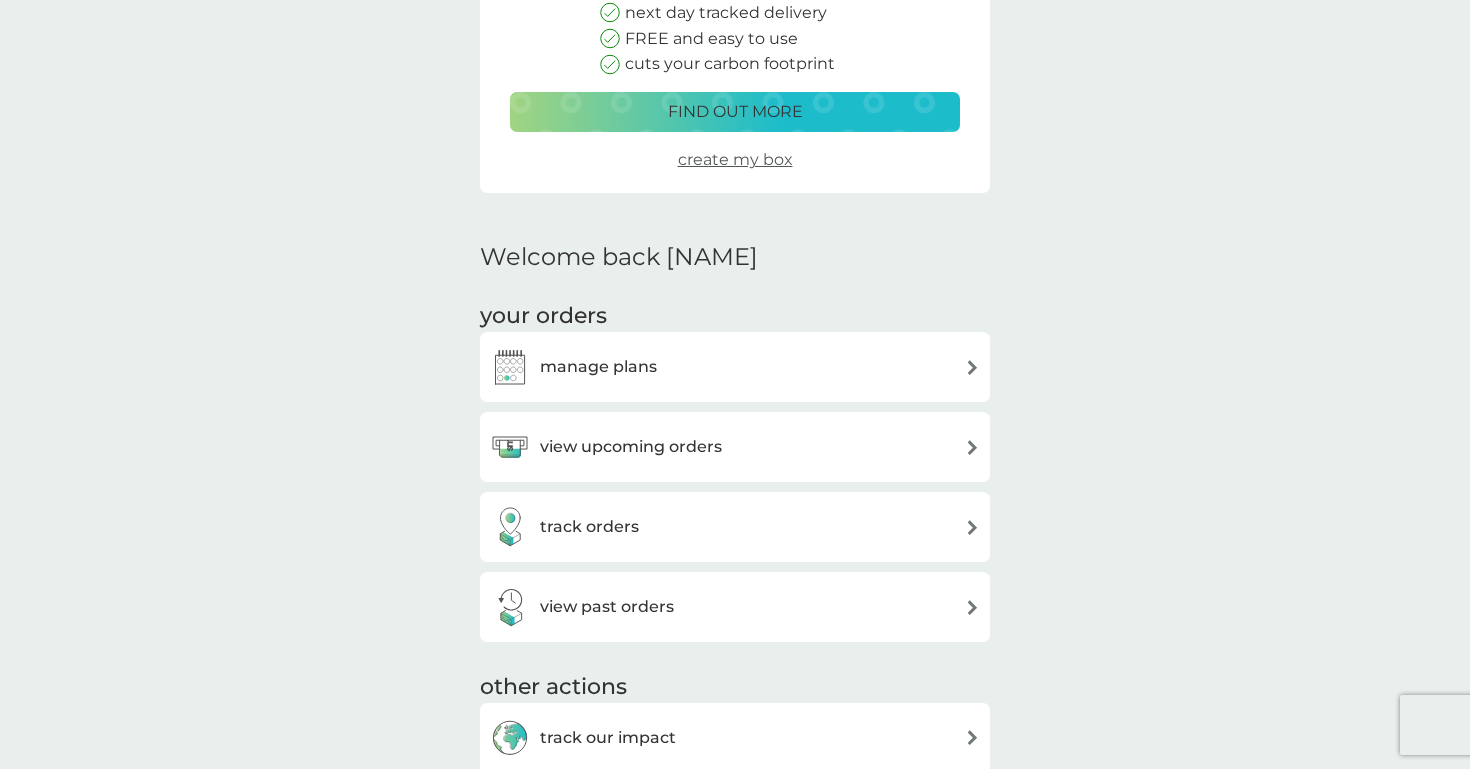 click on "manage plans" at bounding box center (598, 367) 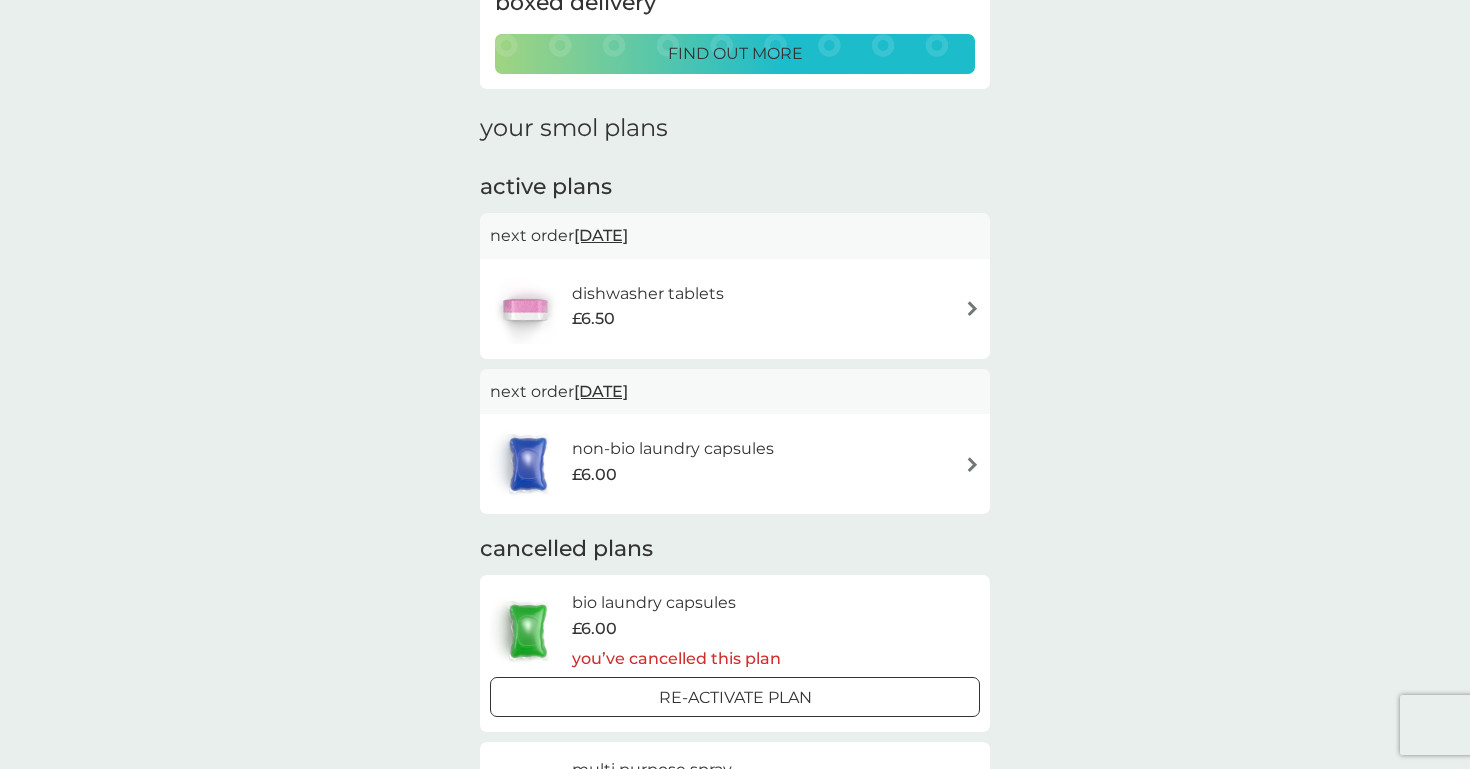 scroll, scrollTop: 204, scrollLeft: 0, axis: vertical 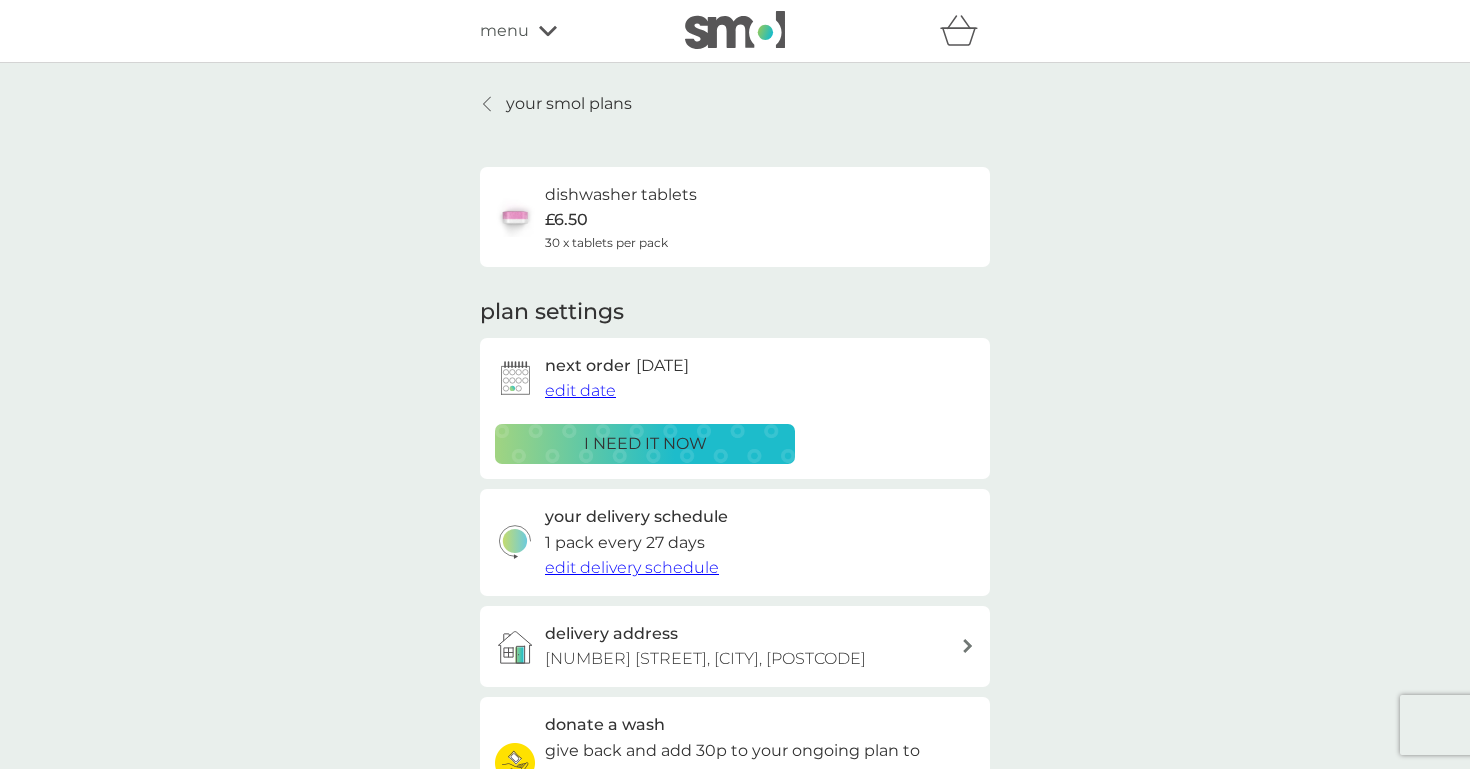 click on "i need it now" at bounding box center [645, 444] 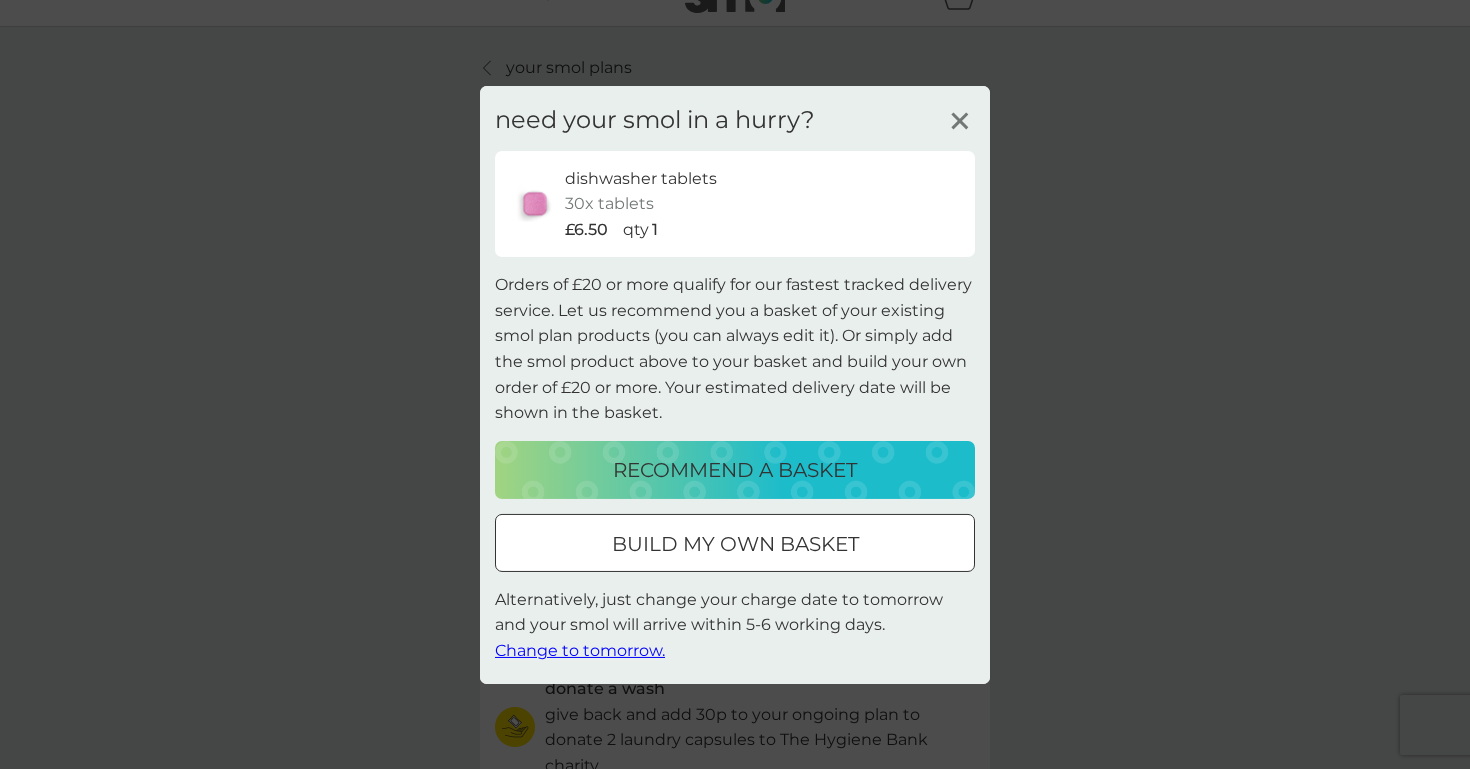 scroll, scrollTop: 49, scrollLeft: 0, axis: vertical 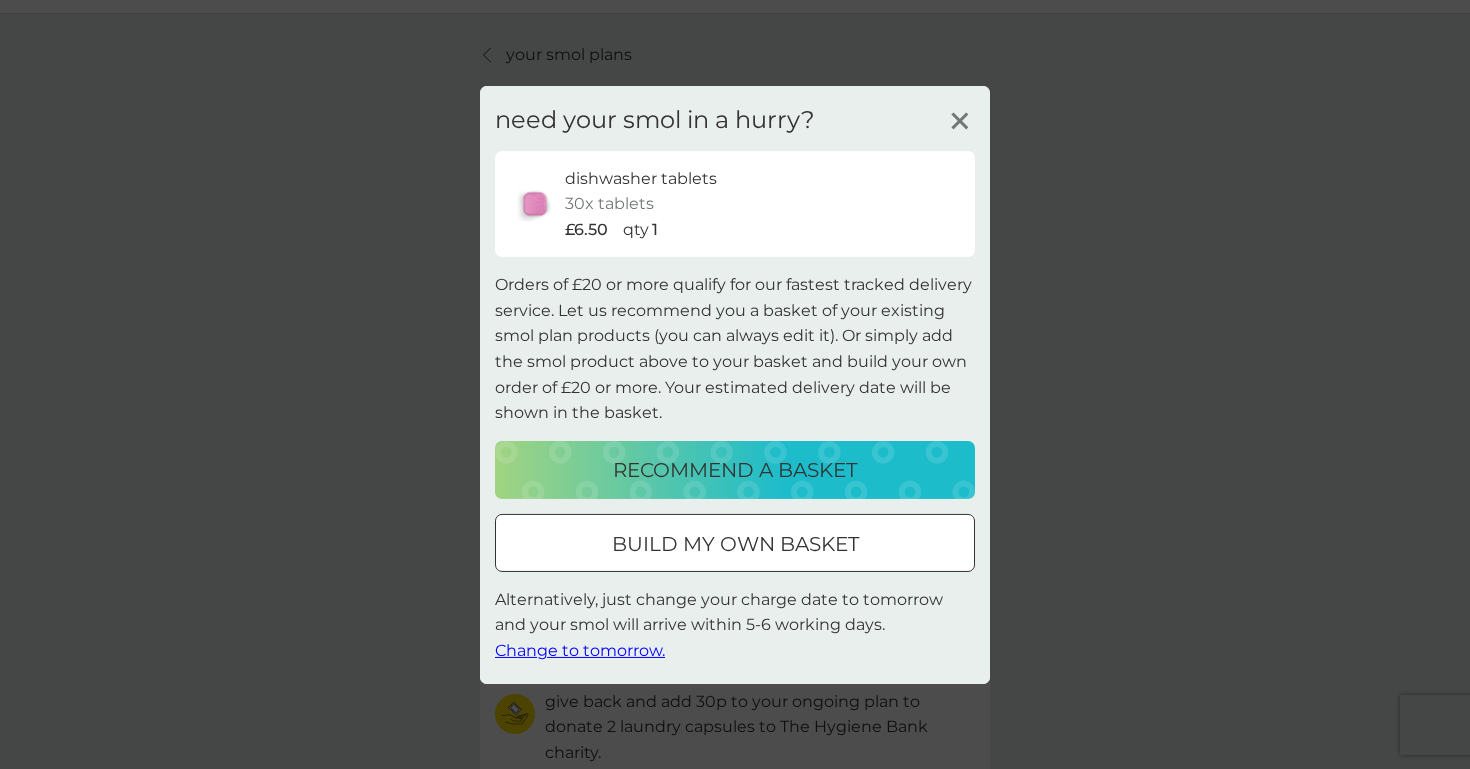 click on "build my own basket" at bounding box center [735, 544] 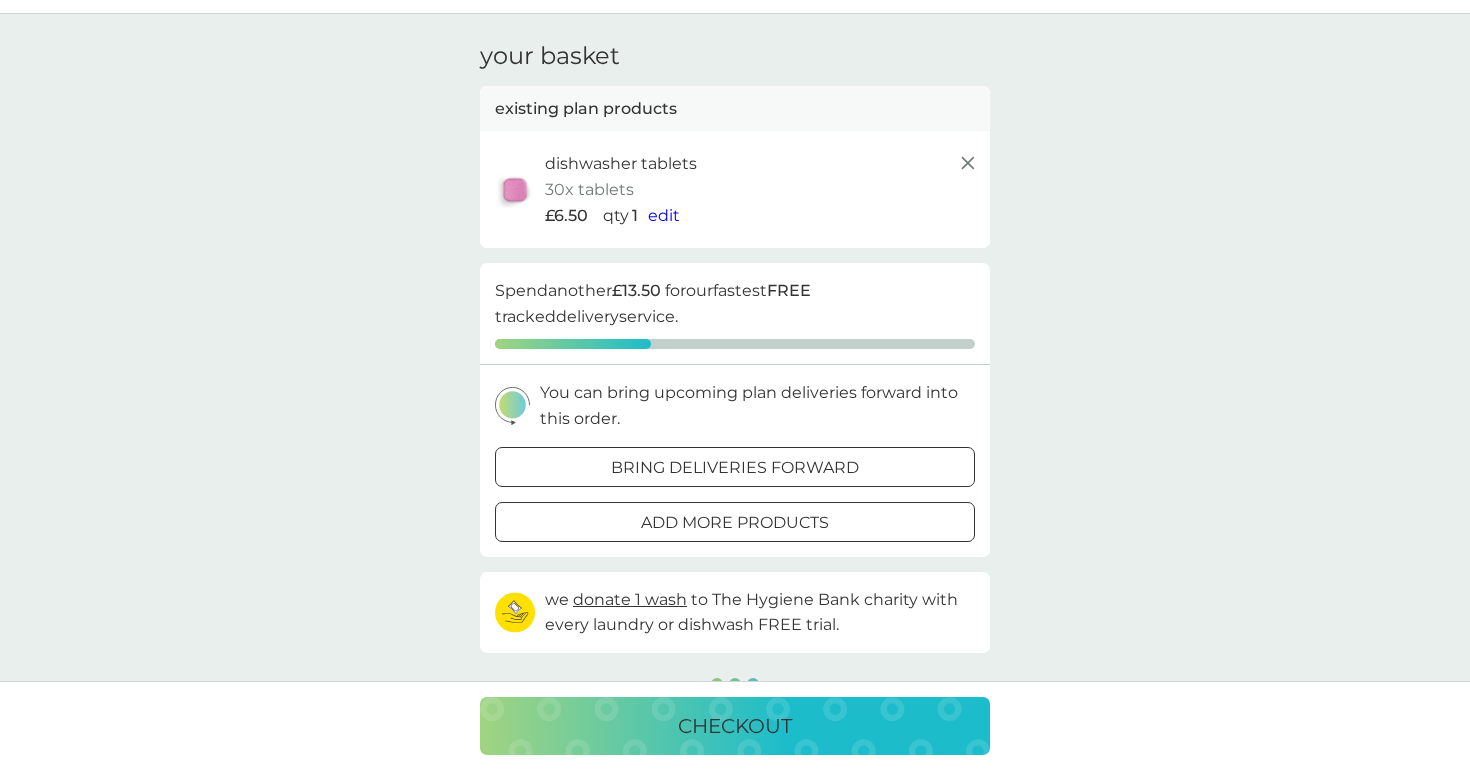 scroll, scrollTop: 0, scrollLeft: 0, axis: both 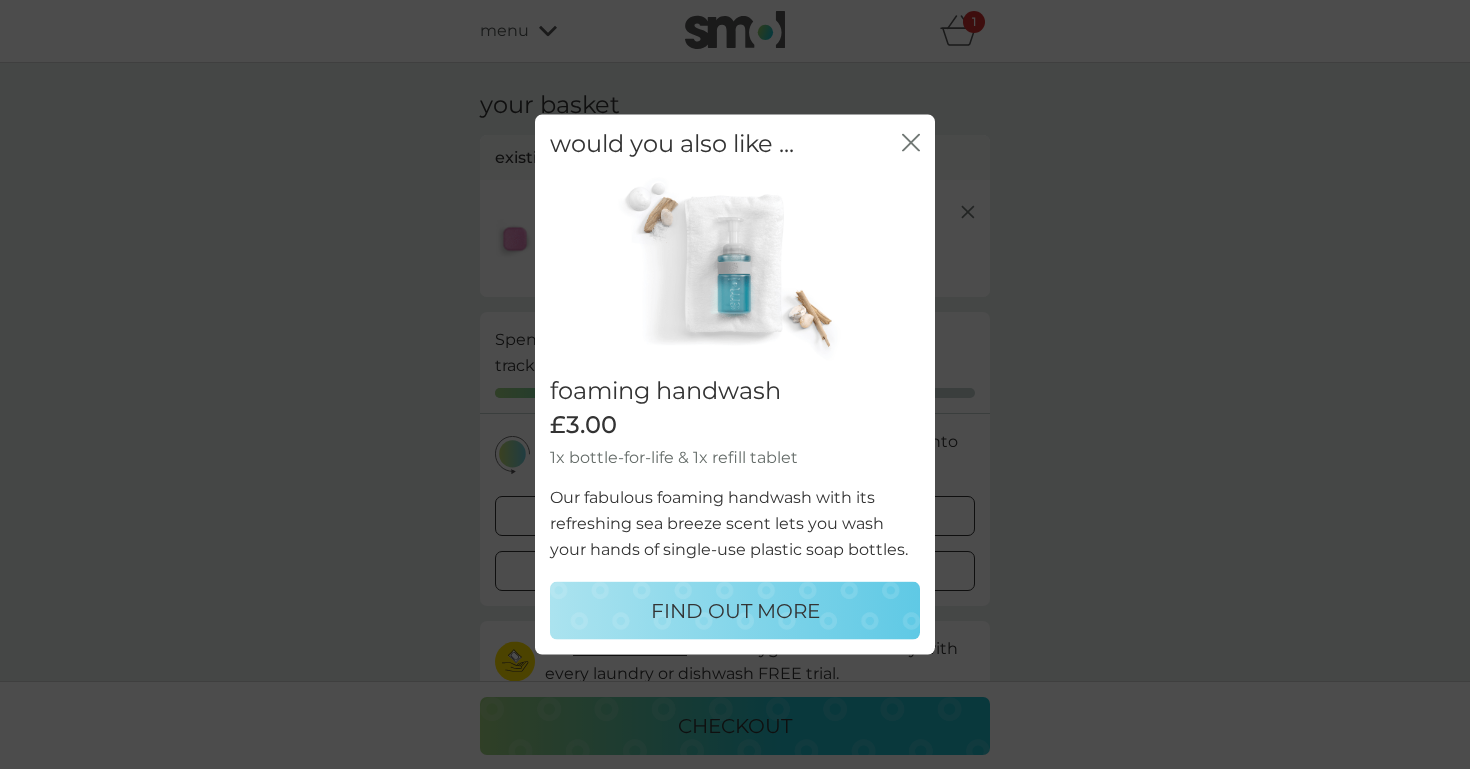 click on "close" 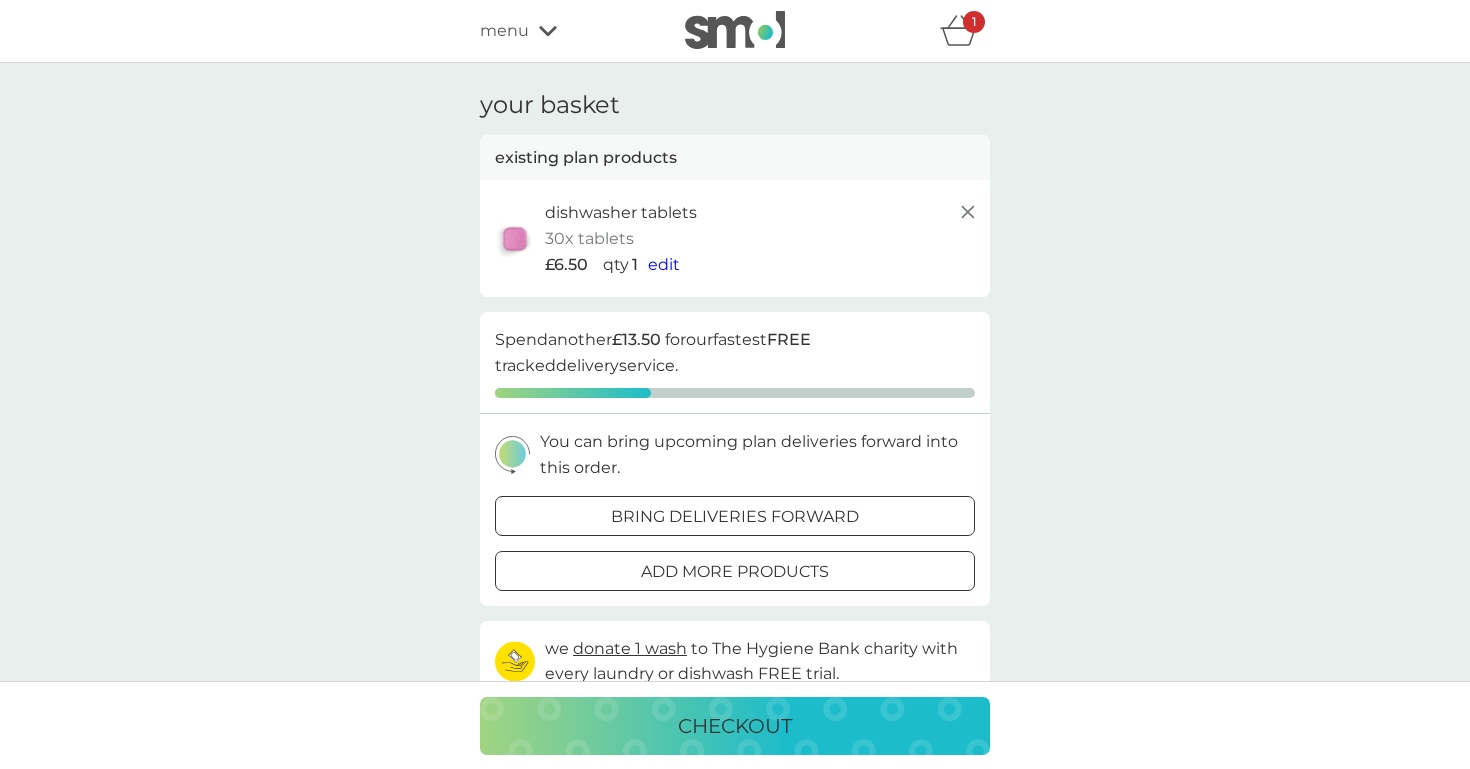 scroll, scrollTop: 0, scrollLeft: 0, axis: both 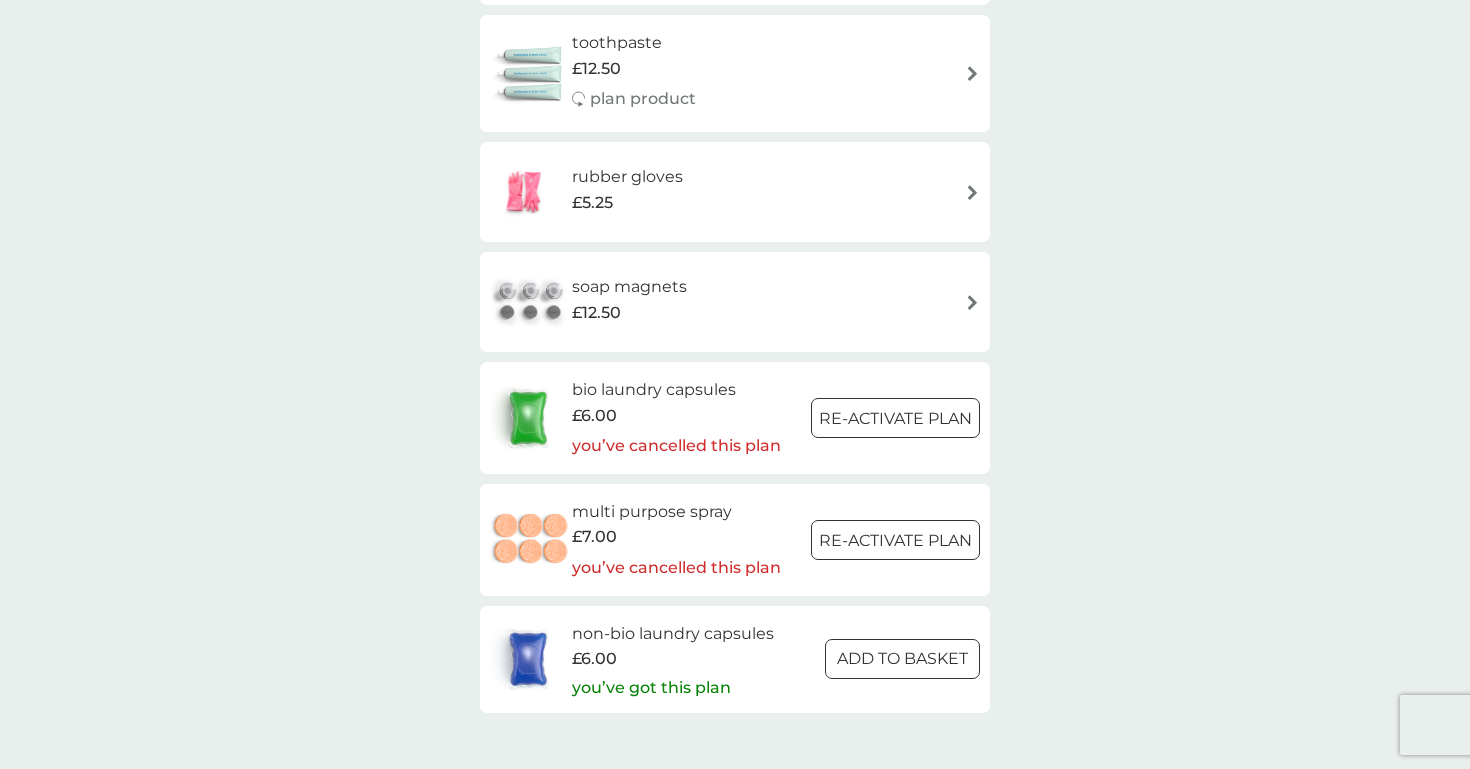 click on "£6.00" at bounding box center (676, 416) 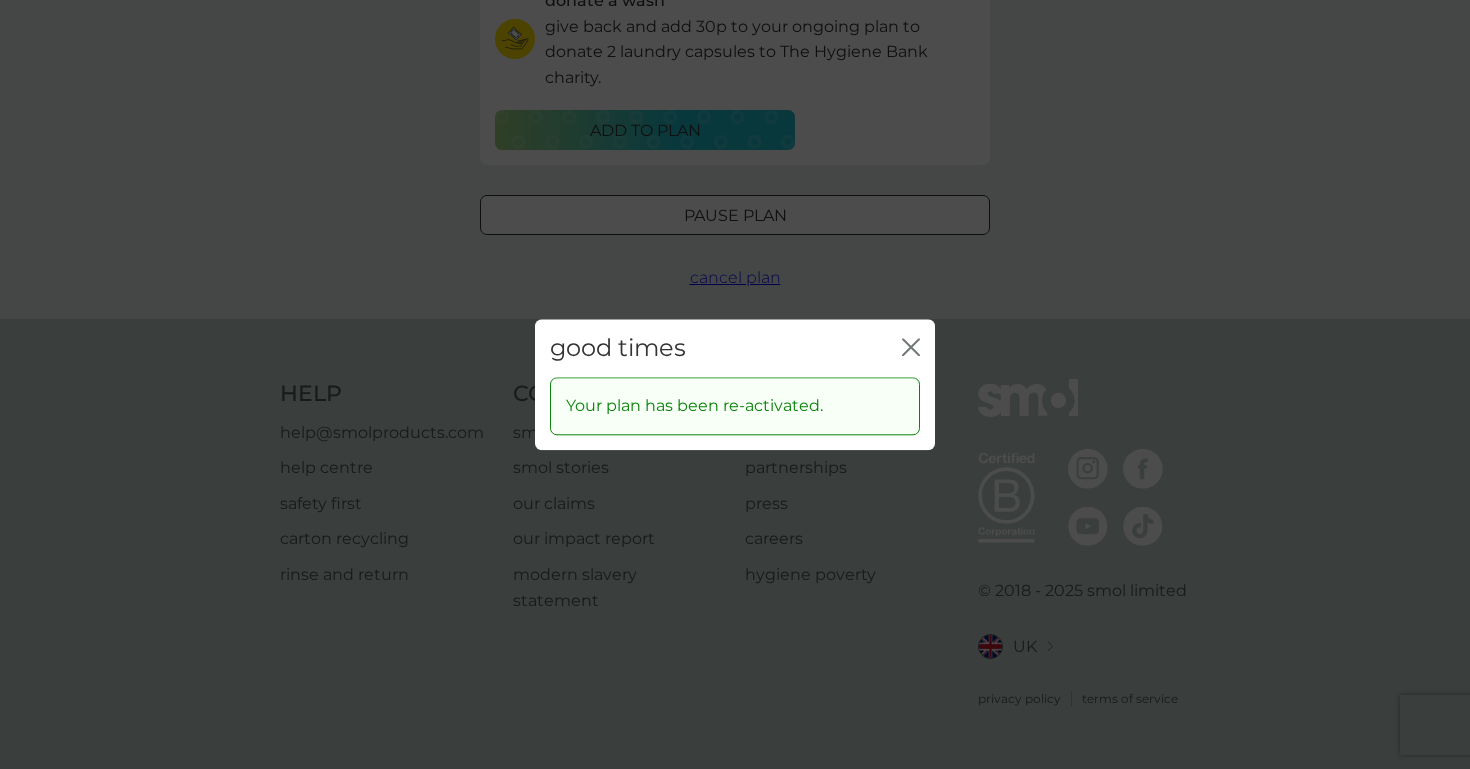 scroll, scrollTop: 0, scrollLeft: 0, axis: both 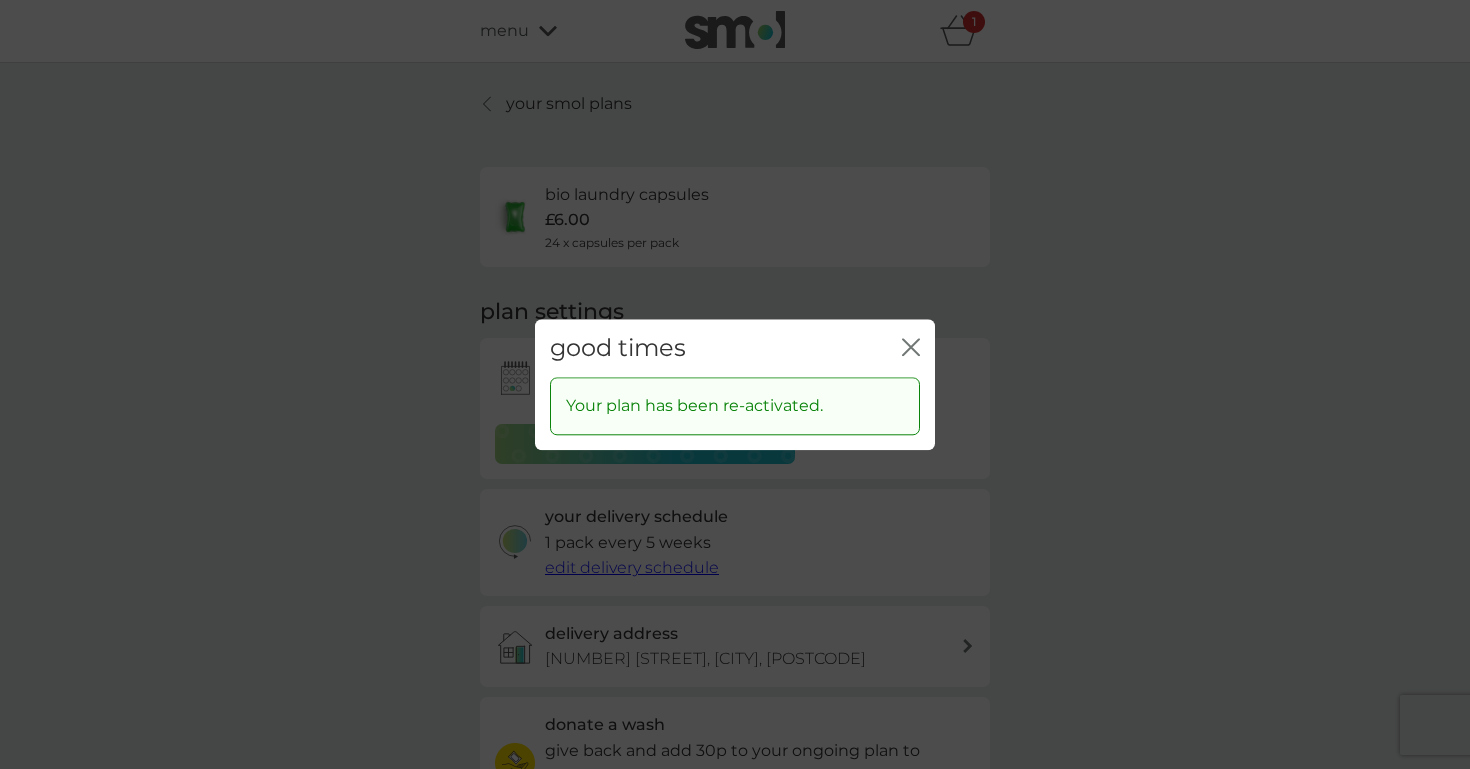 click on "close" 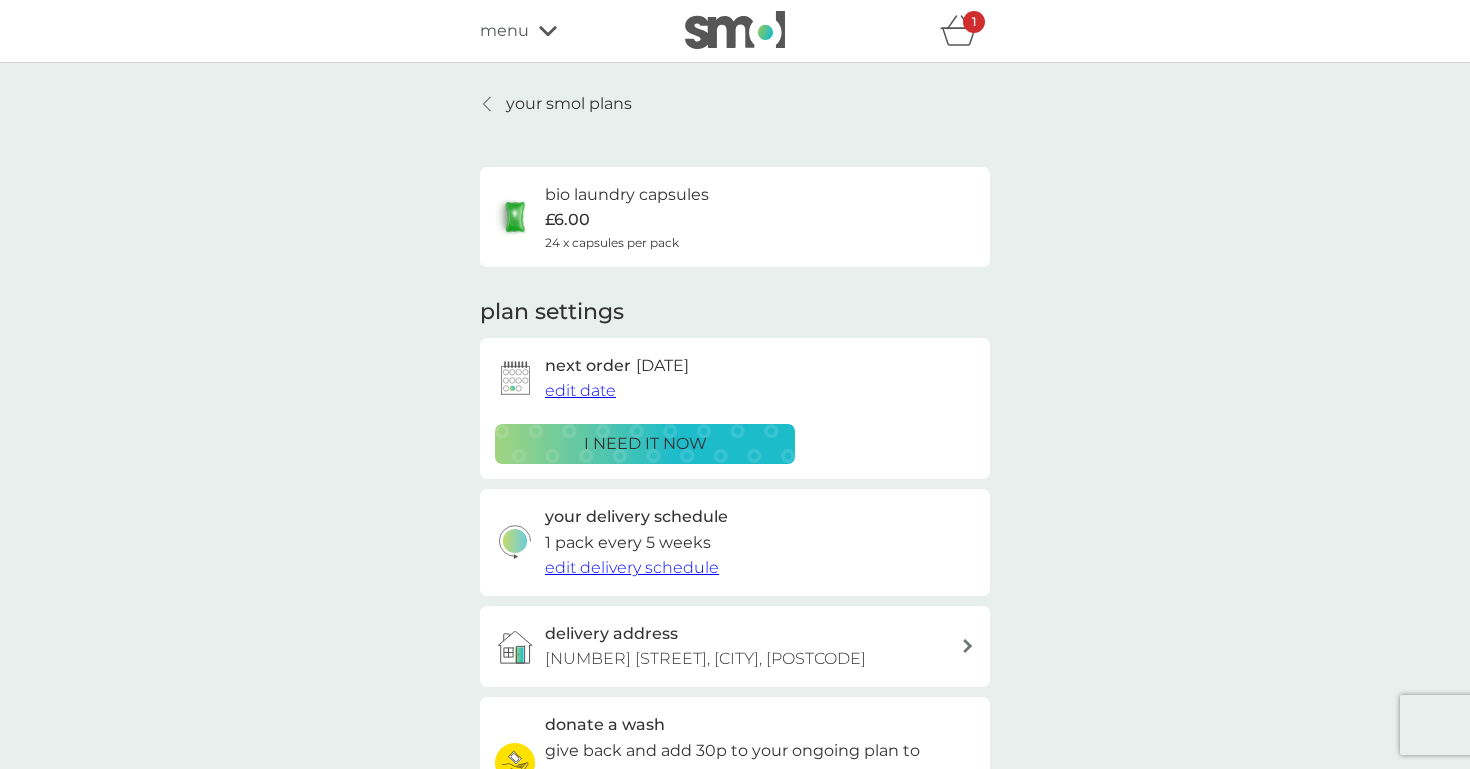 scroll, scrollTop: 0, scrollLeft: 0, axis: both 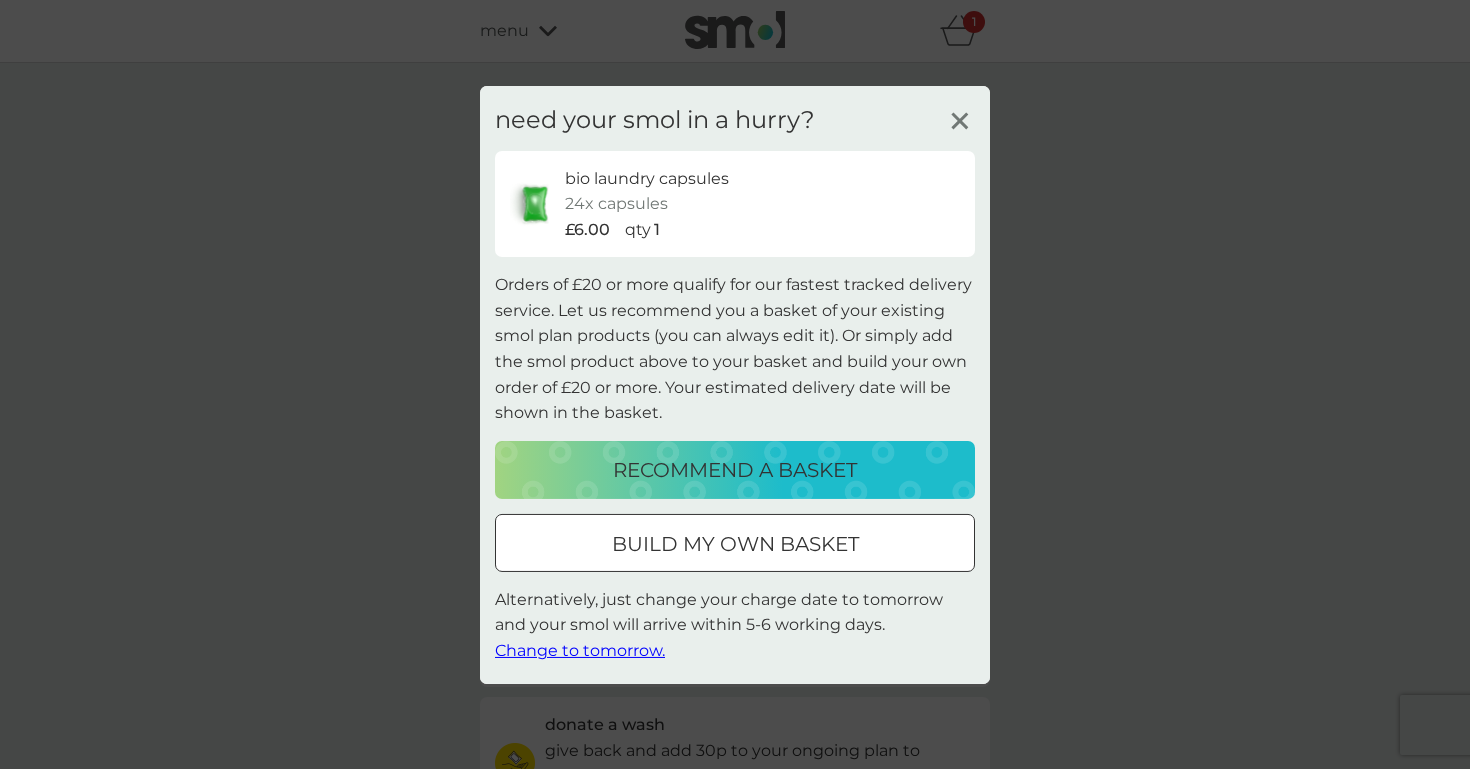 click on "build my own basket" at bounding box center (735, 544) 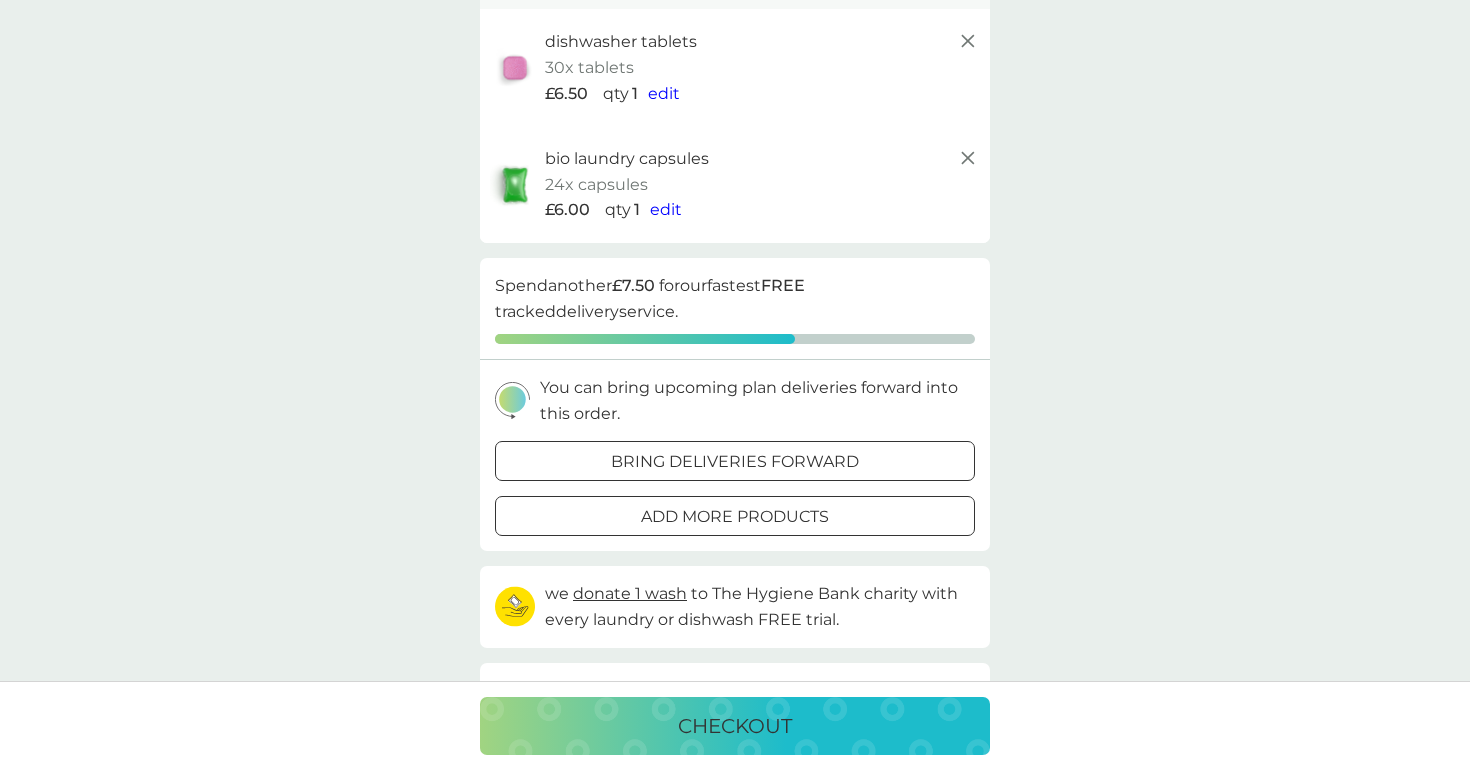 scroll, scrollTop: 241, scrollLeft: 0, axis: vertical 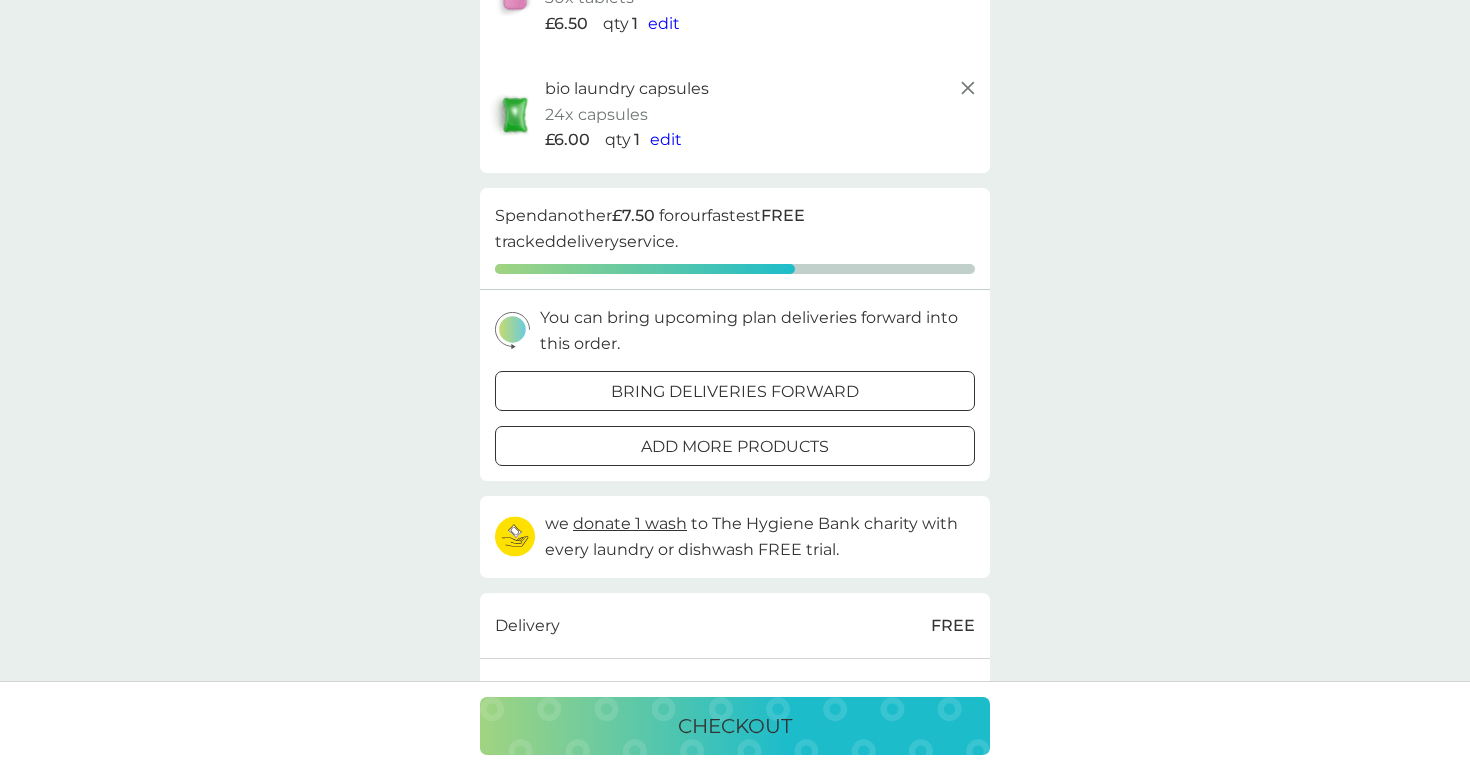 click at bounding box center [735, 447] 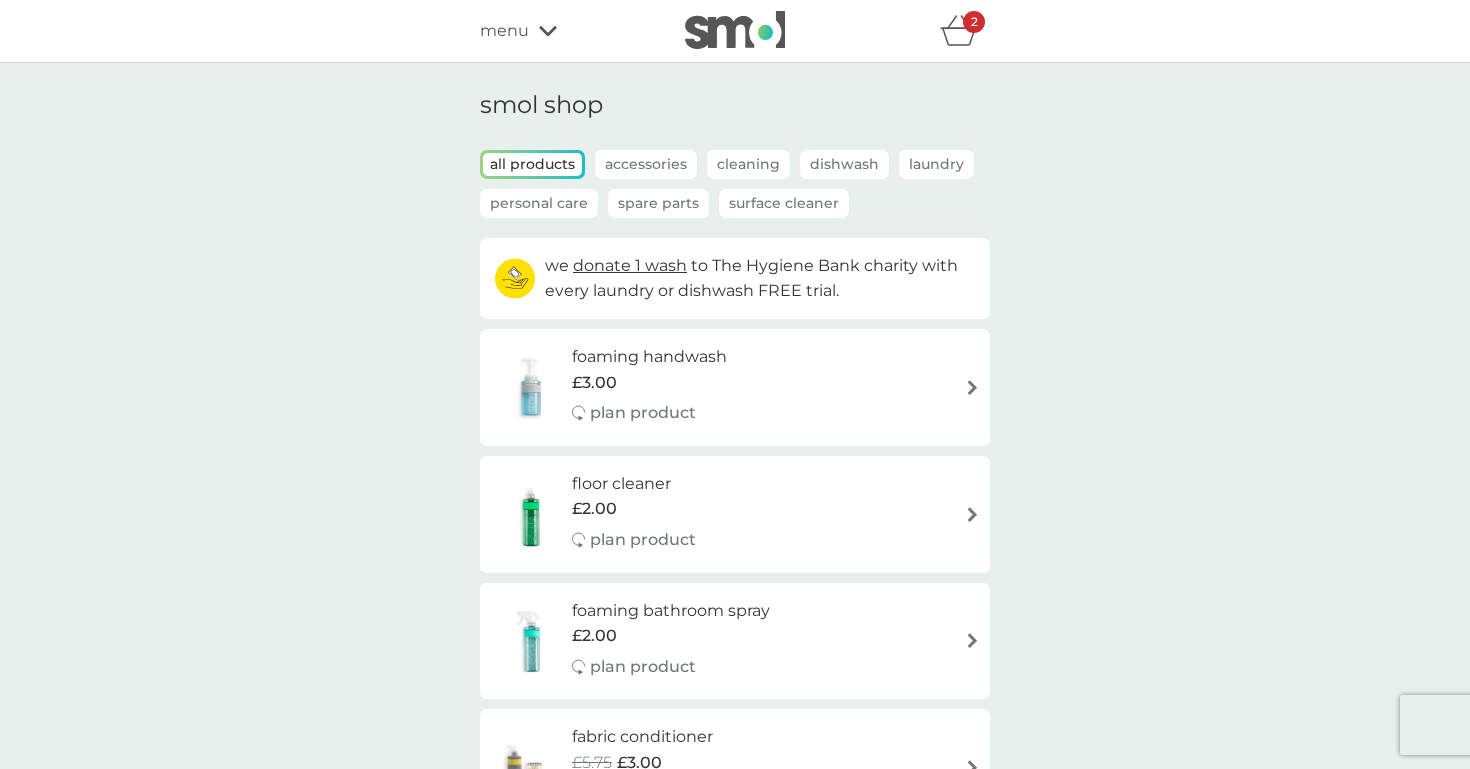 scroll, scrollTop: 0, scrollLeft: 0, axis: both 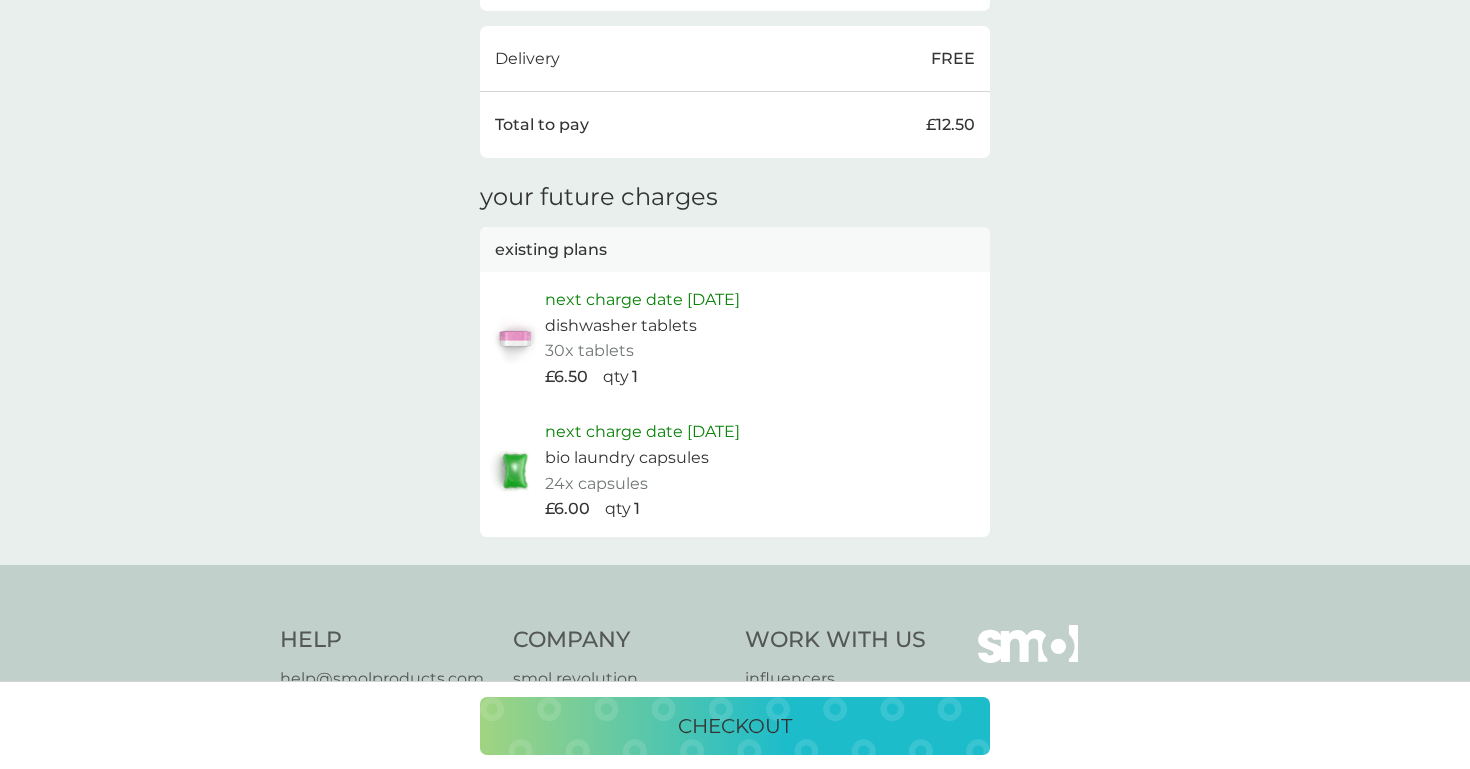 click on "checkout" at bounding box center (735, 726) 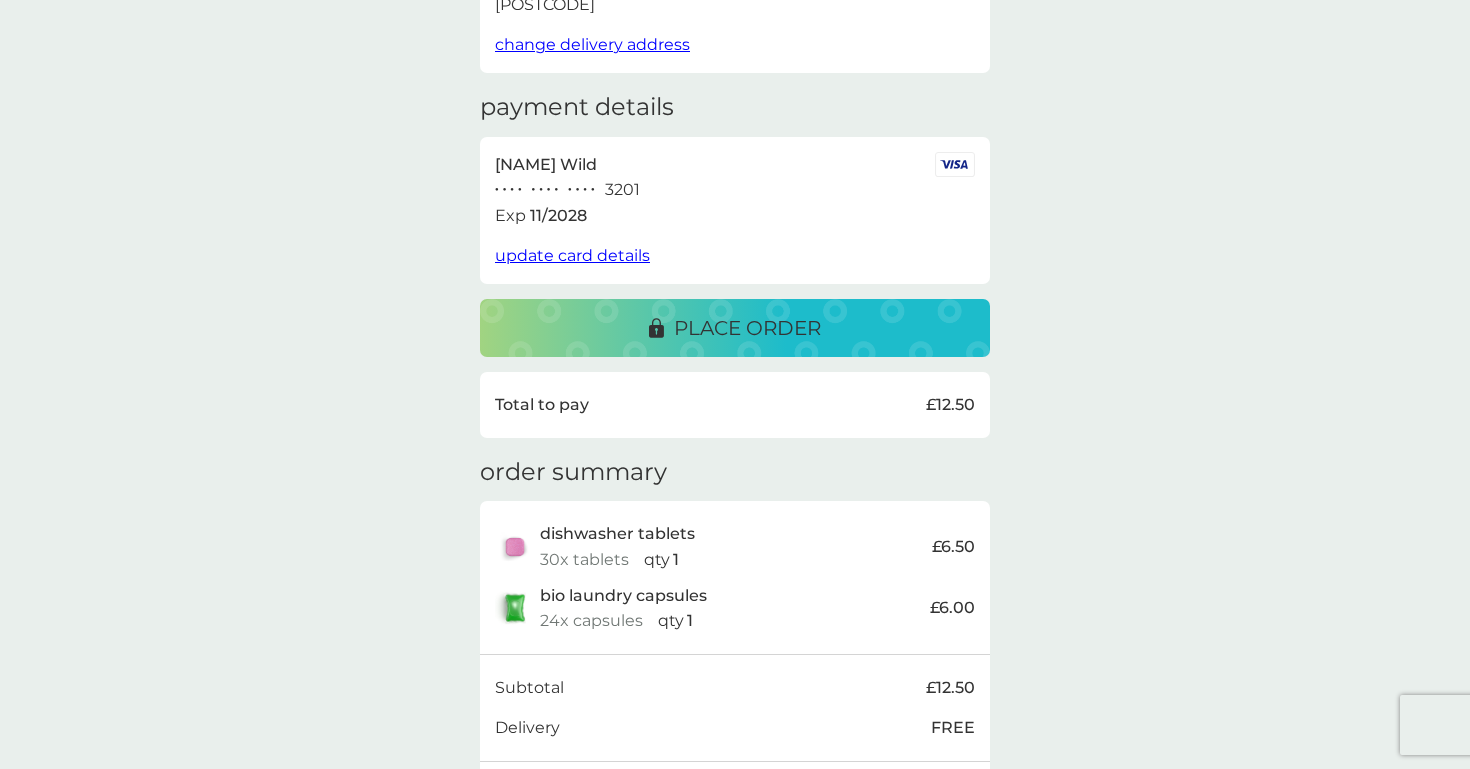 scroll, scrollTop: 167, scrollLeft: 0, axis: vertical 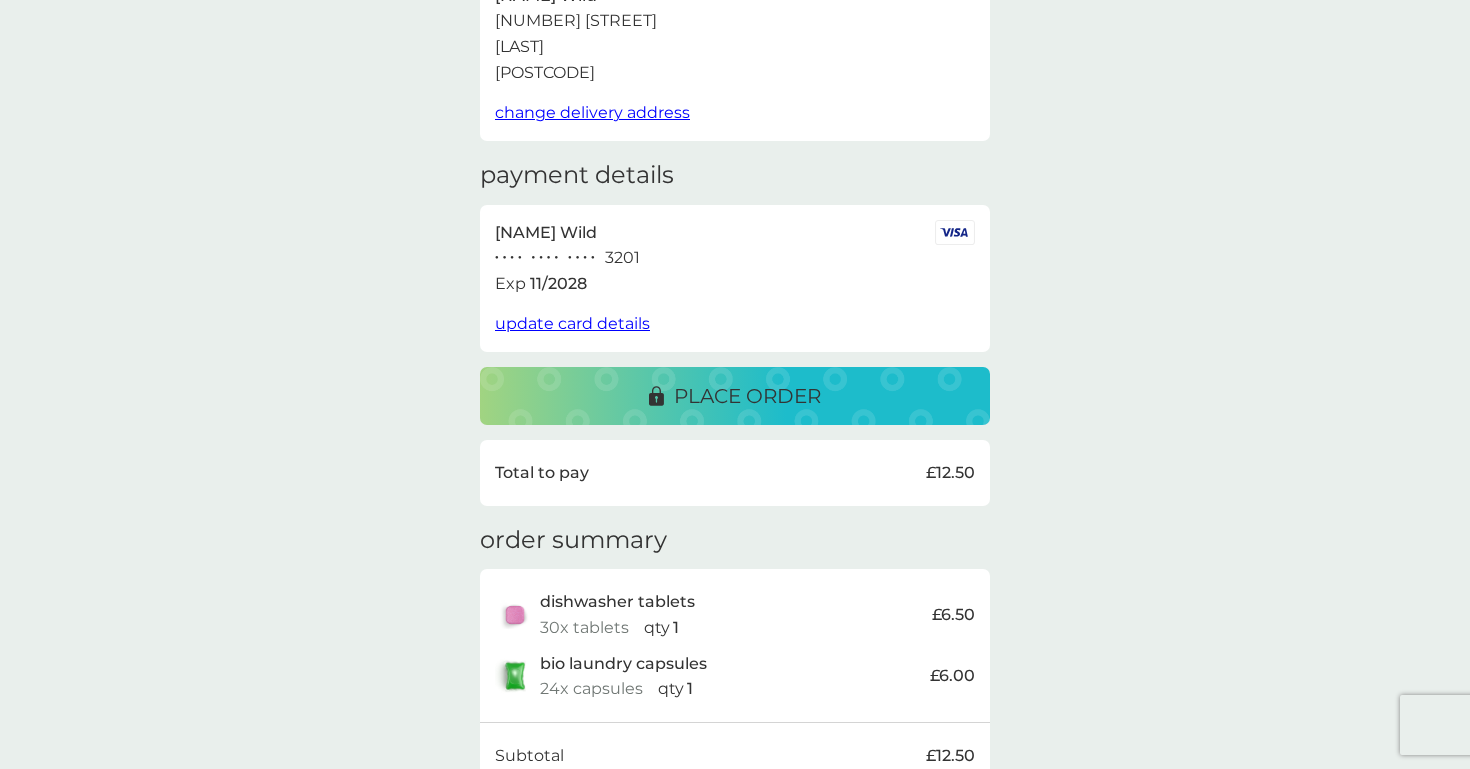 click on "place order" at bounding box center (747, 396) 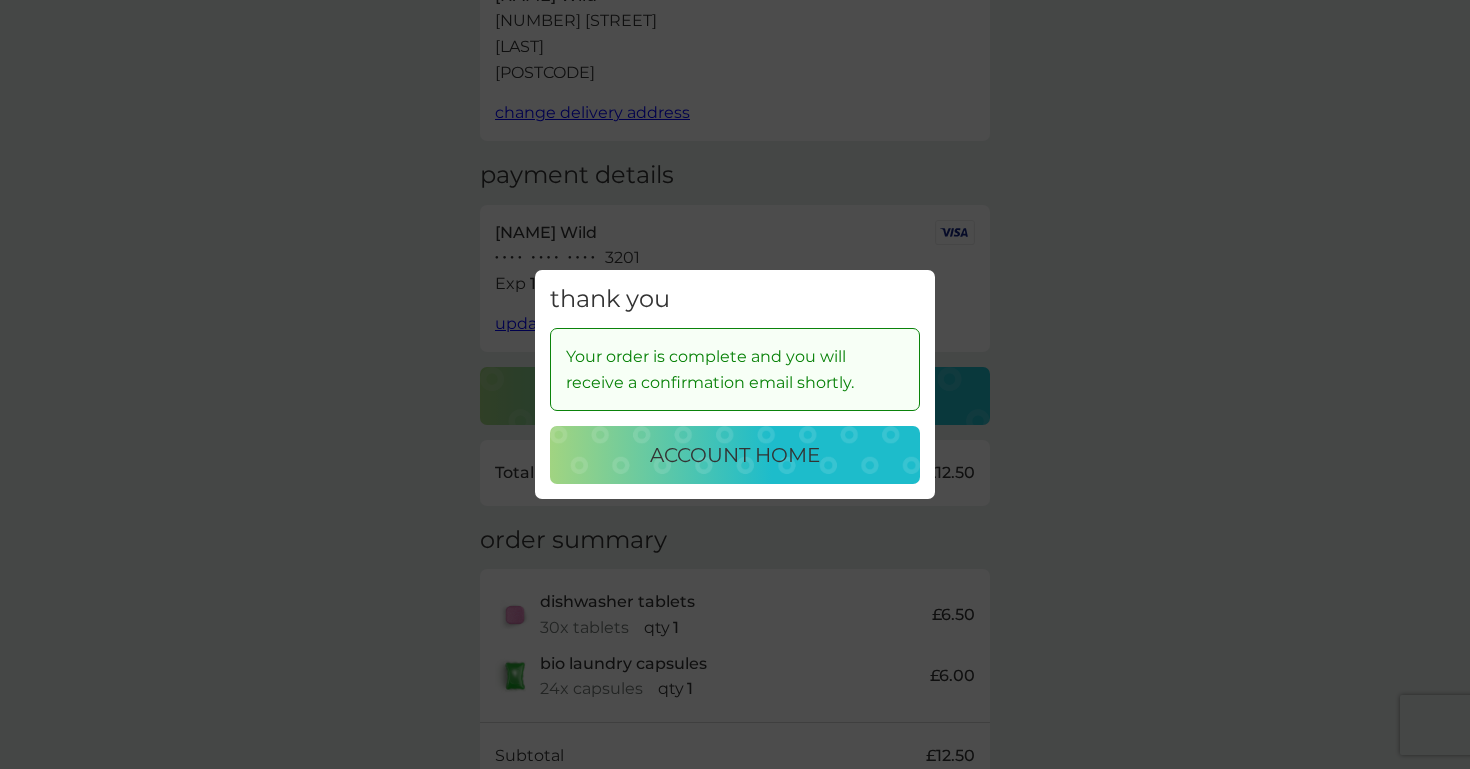click on "account home" at bounding box center (735, 455) 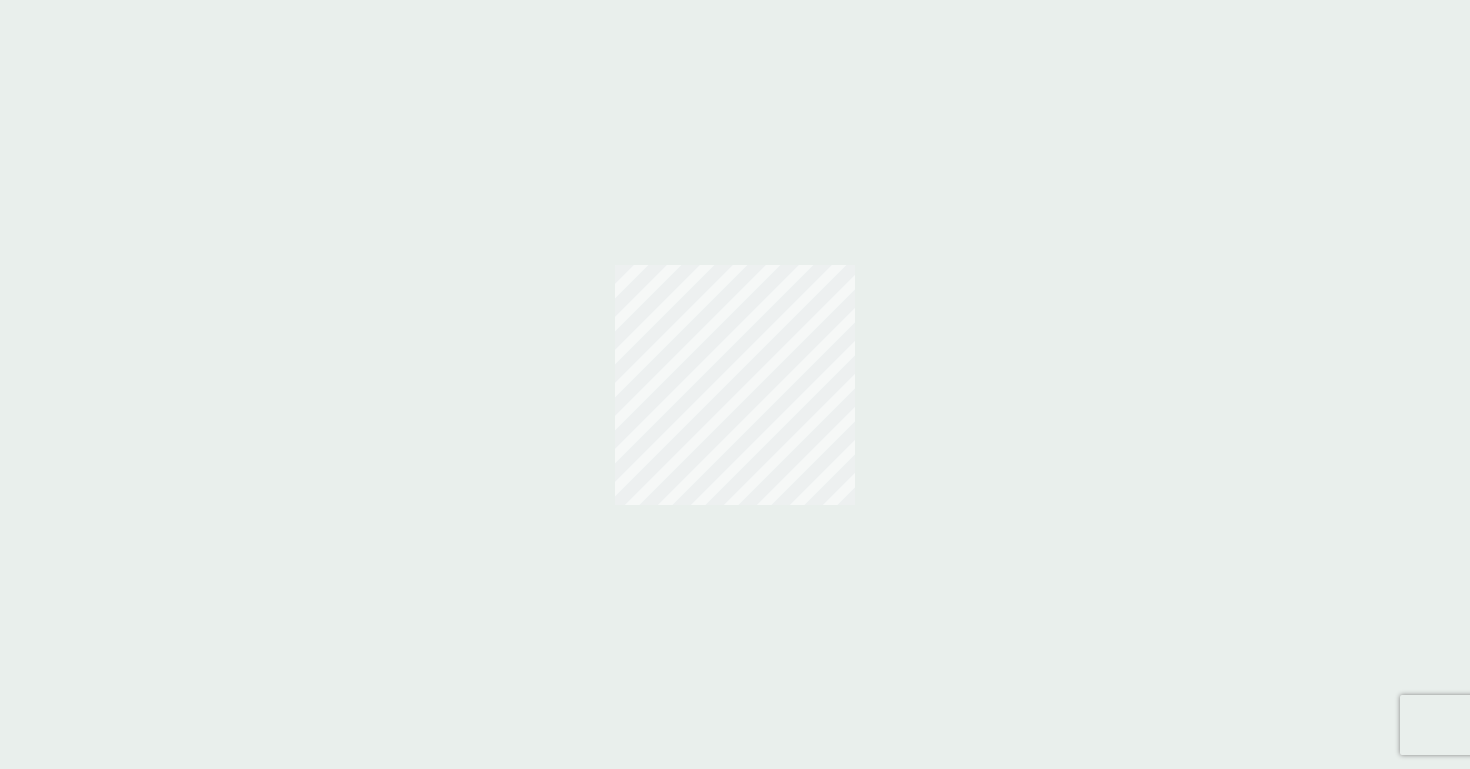 scroll, scrollTop: 0, scrollLeft: 0, axis: both 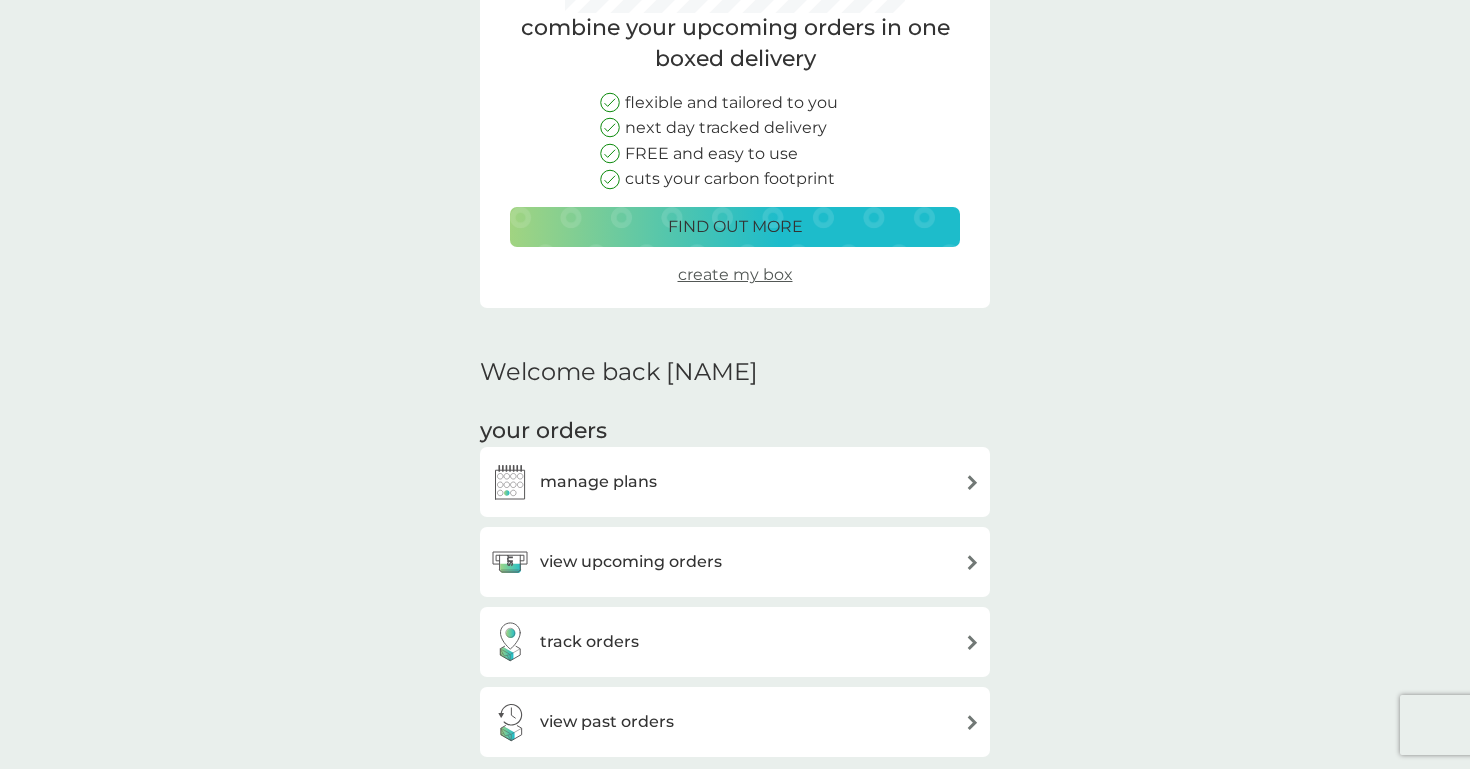 click on "manage plans" at bounding box center [735, 482] 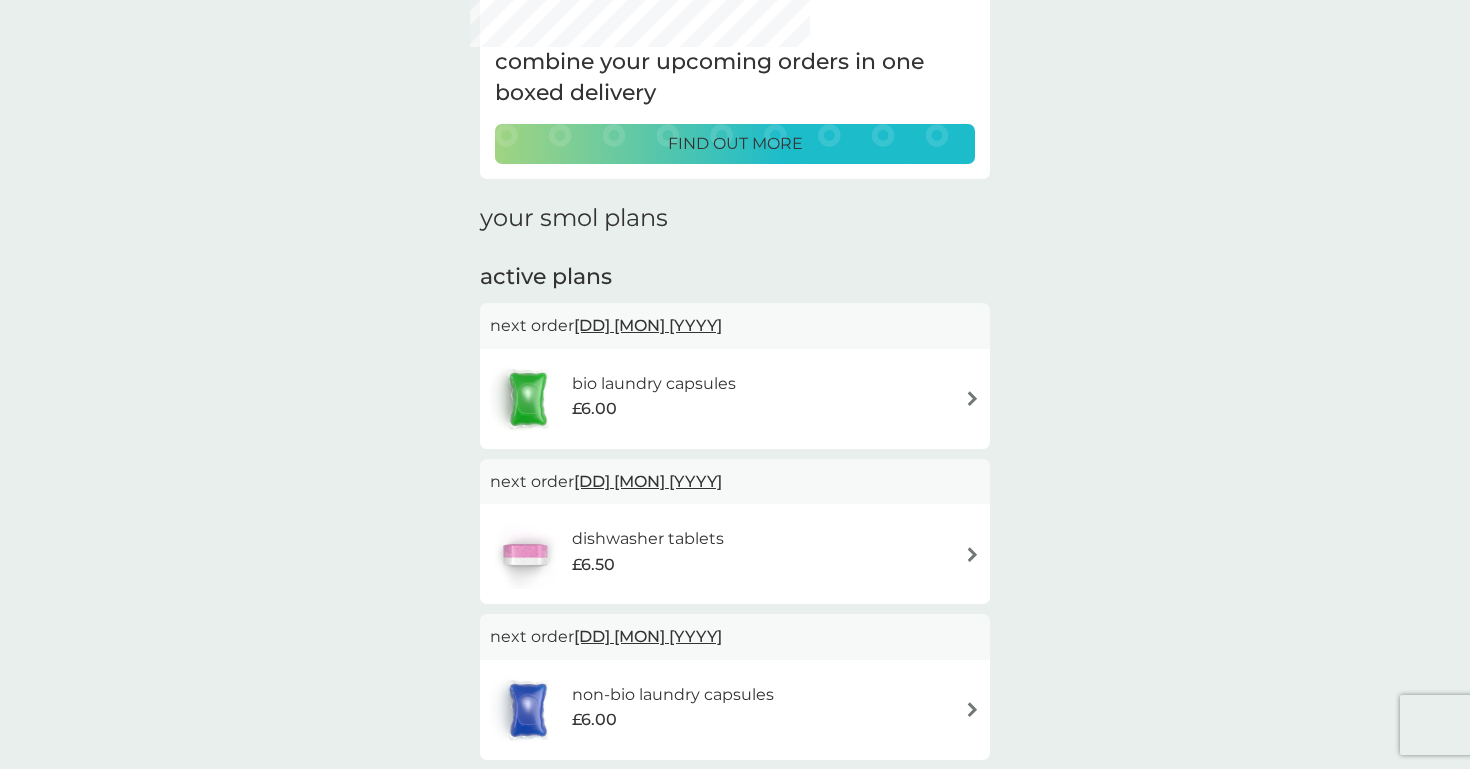 scroll, scrollTop: 203, scrollLeft: 0, axis: vertical 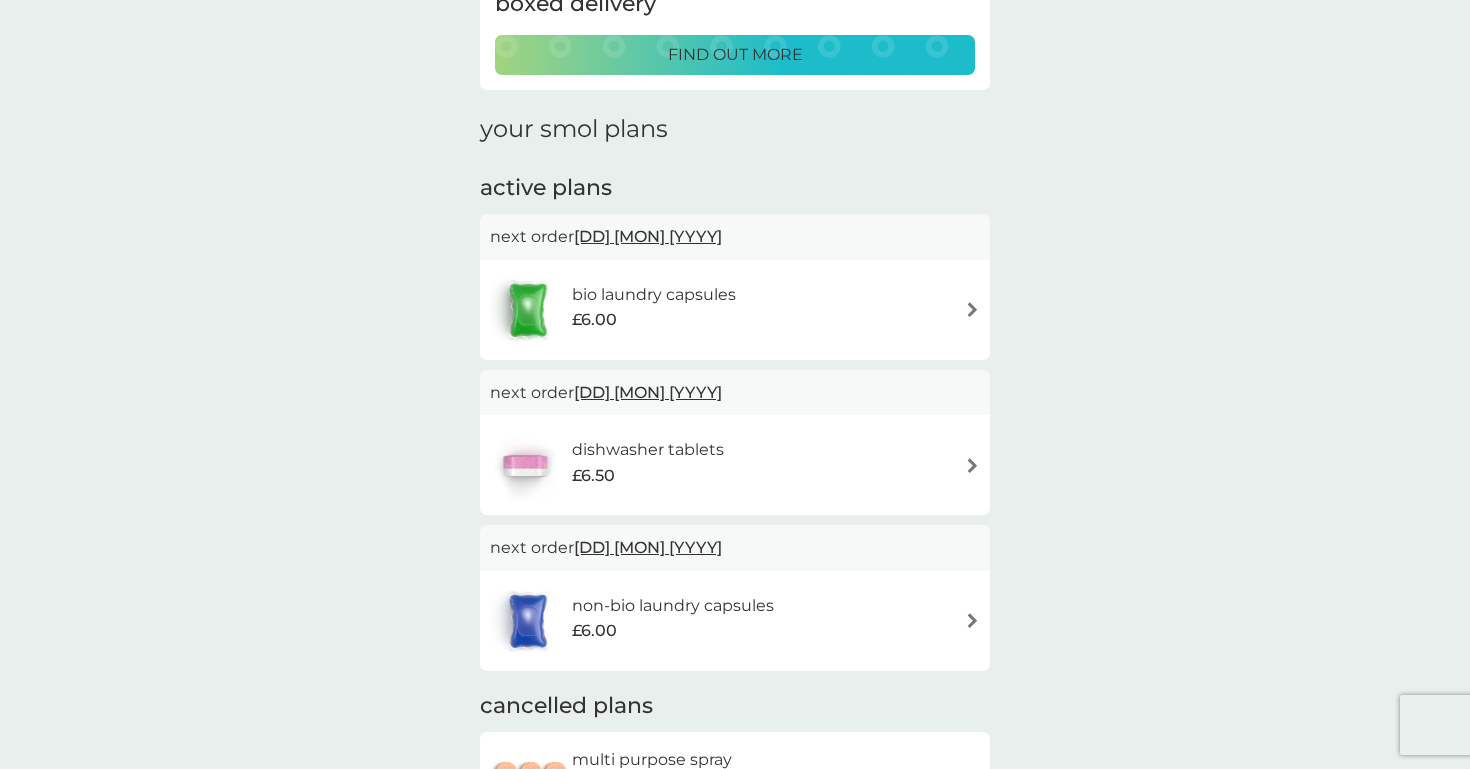 click on "[DD] [MON] [YYYY]" at bounding box center [648, 392] 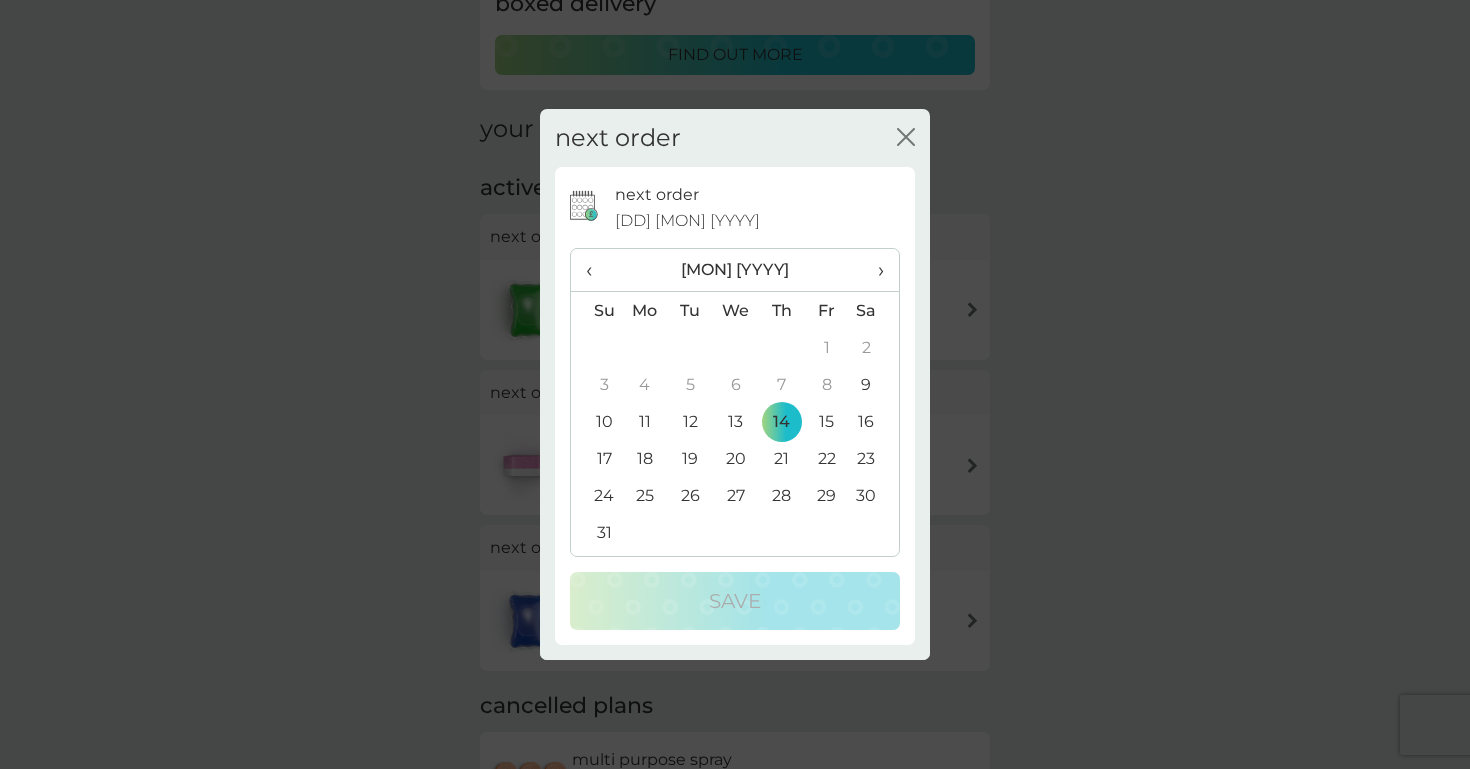 click on "›" at bounding box center [874, 270] 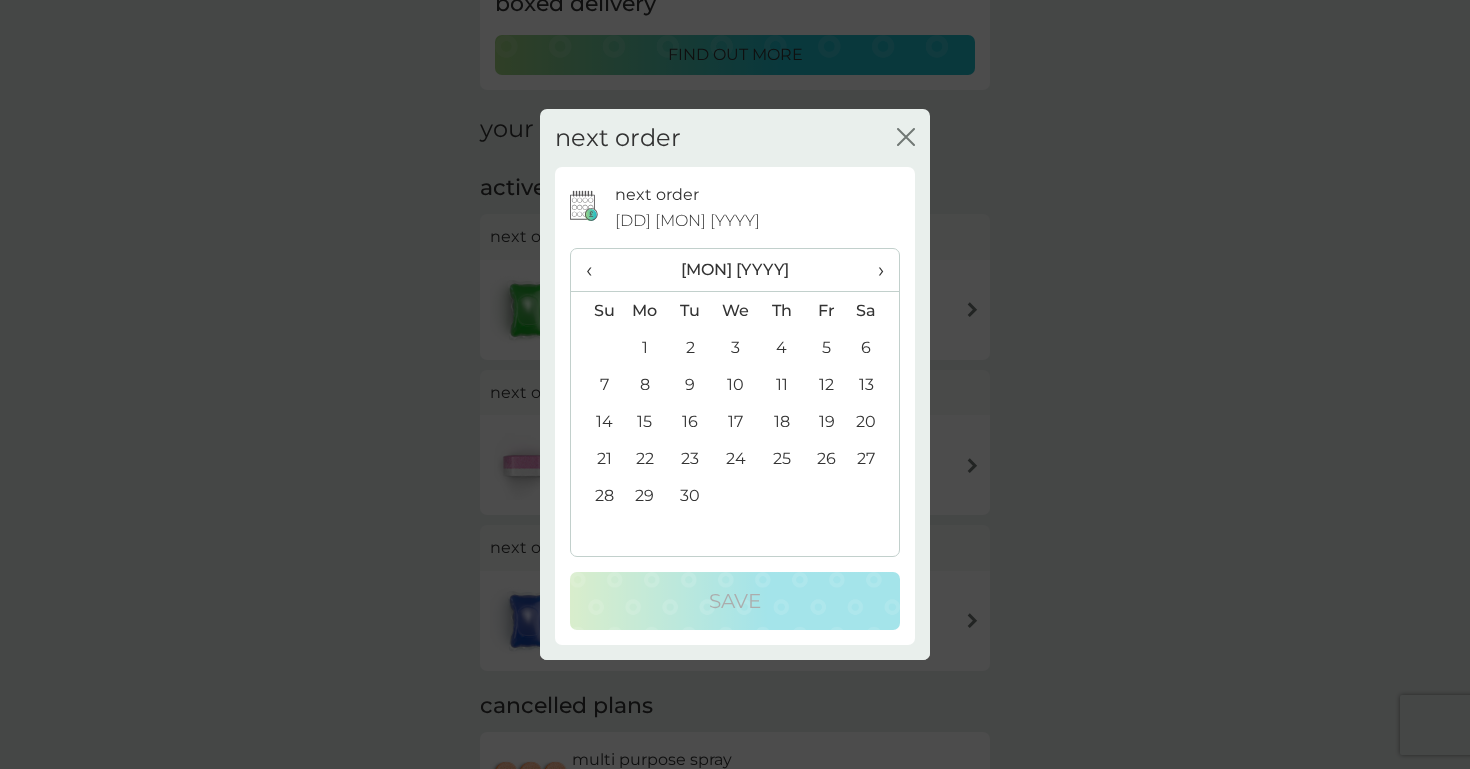 click on "9" at bounding box center (690, 384) 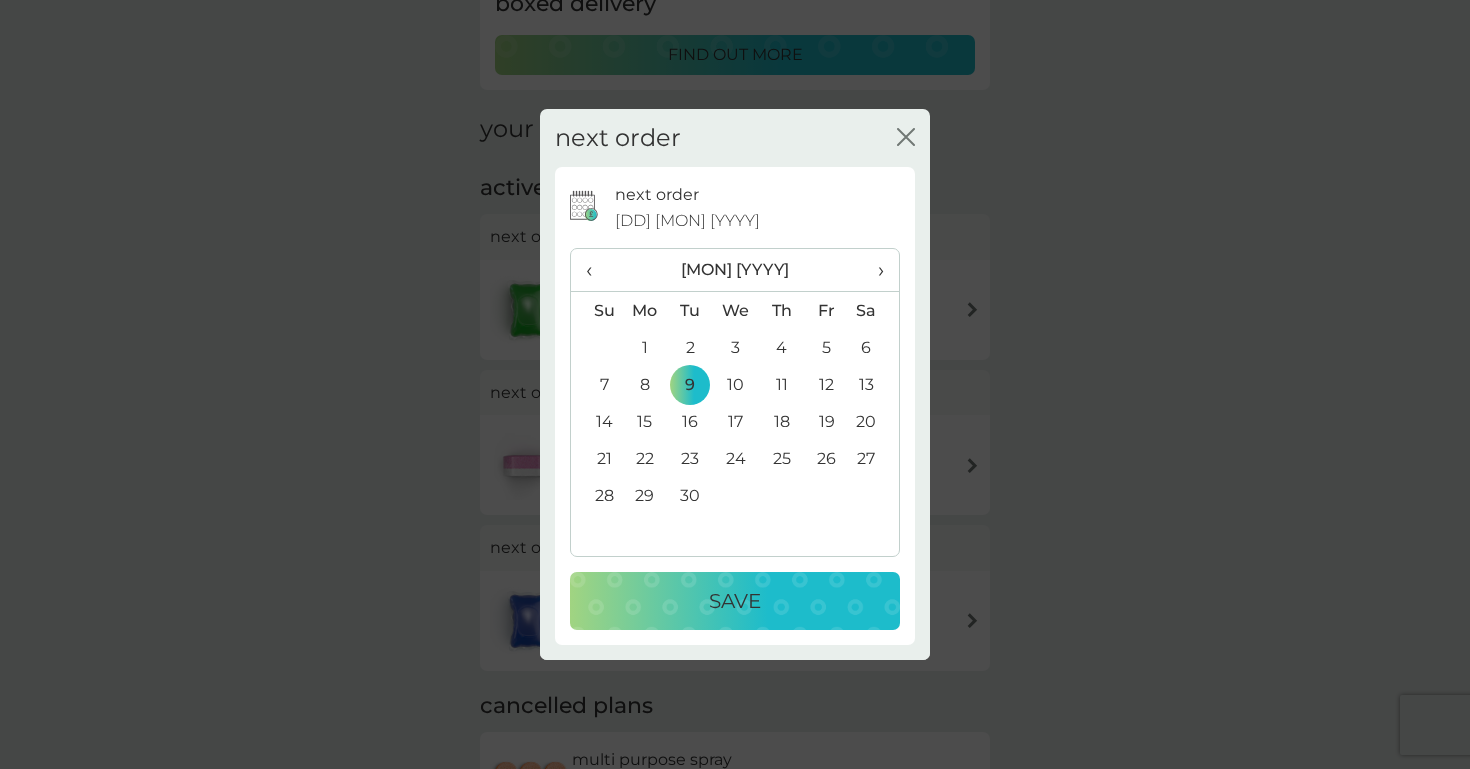 click on "Save" at bounding box center (735, 601) 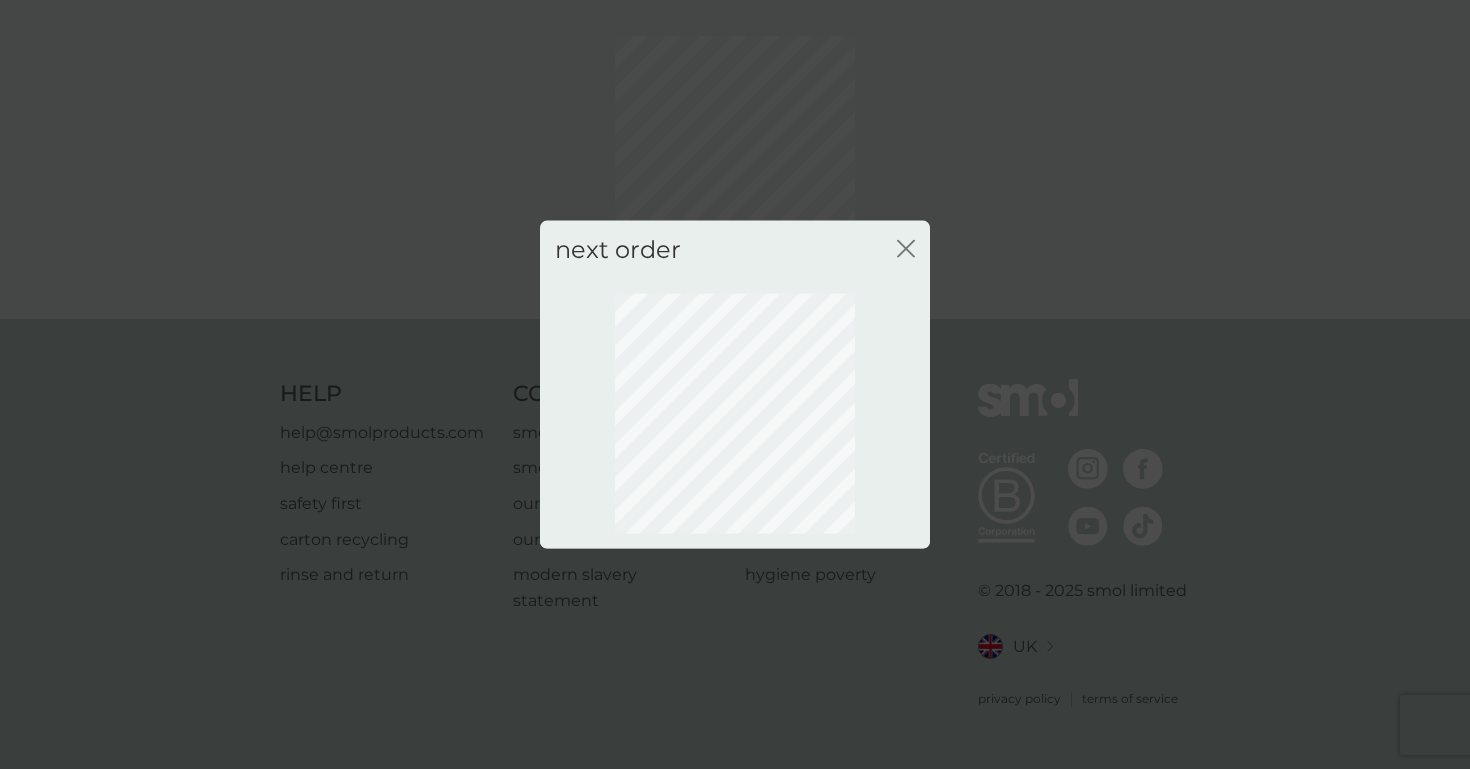 scroll, scrollTop: 68, scrollLeft: 0, axis: vertical 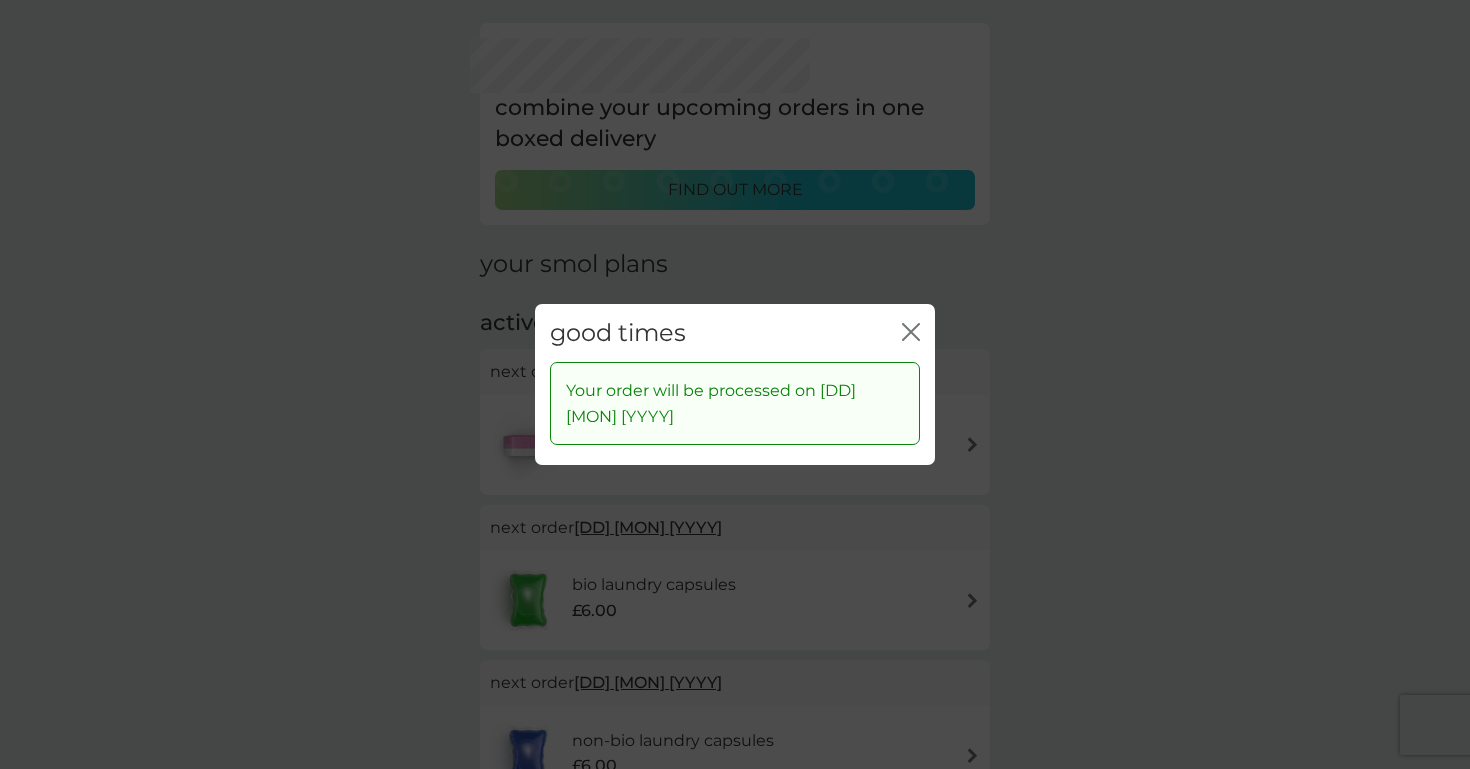 click on "close" at bounding box center [911, 333] 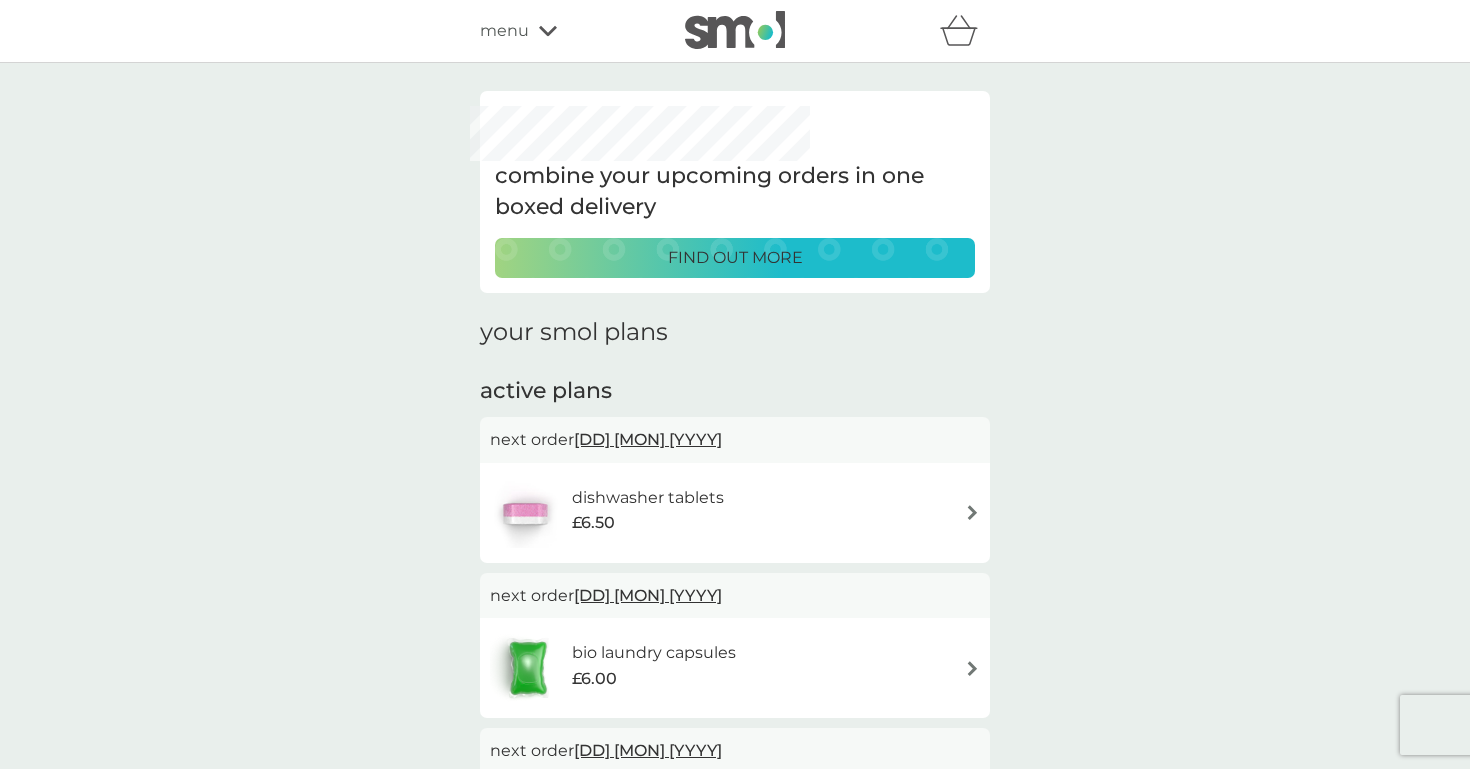 scroll, scrollTop: 0, scrollLeft: 0, axis: both 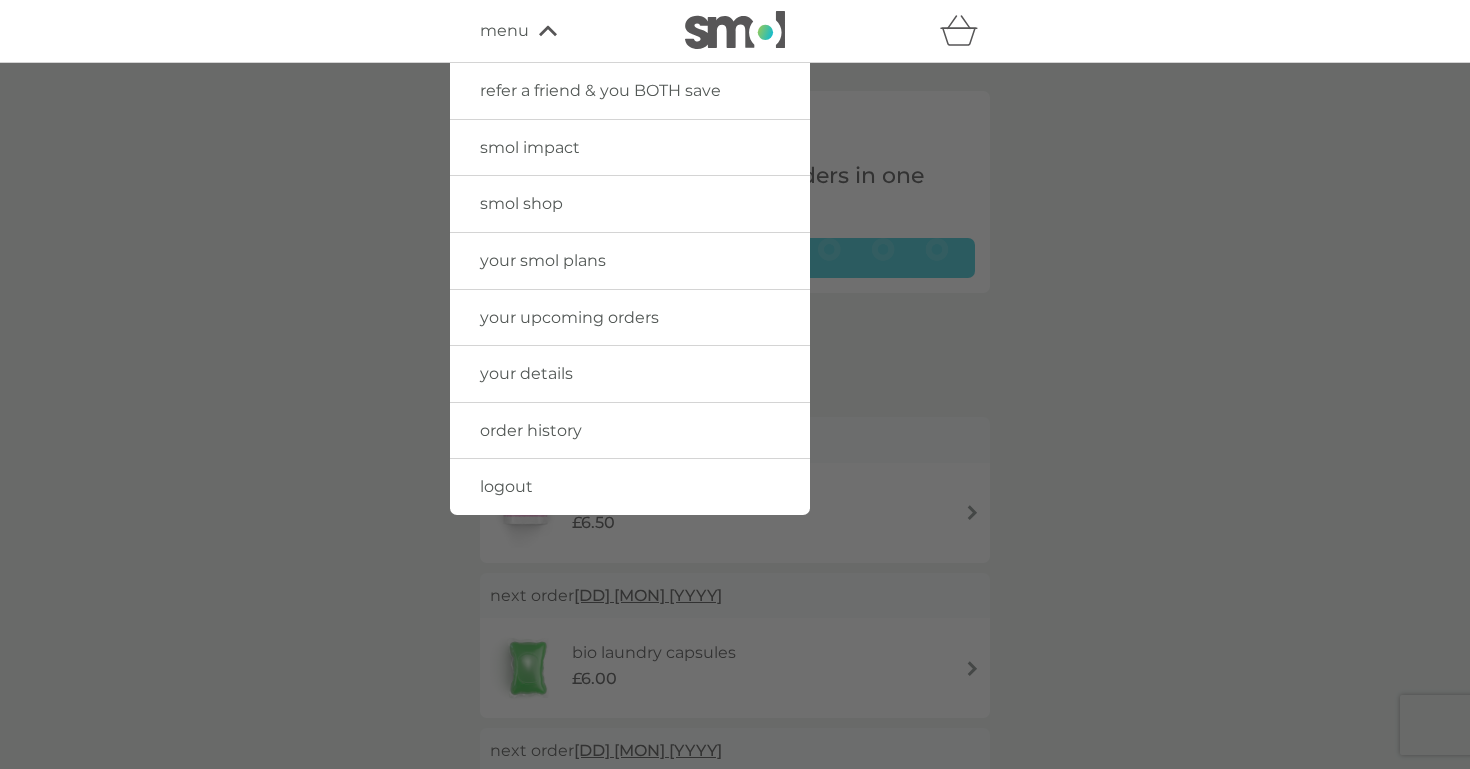 click on "your upcoming orders" at bounding box center [569, 317] 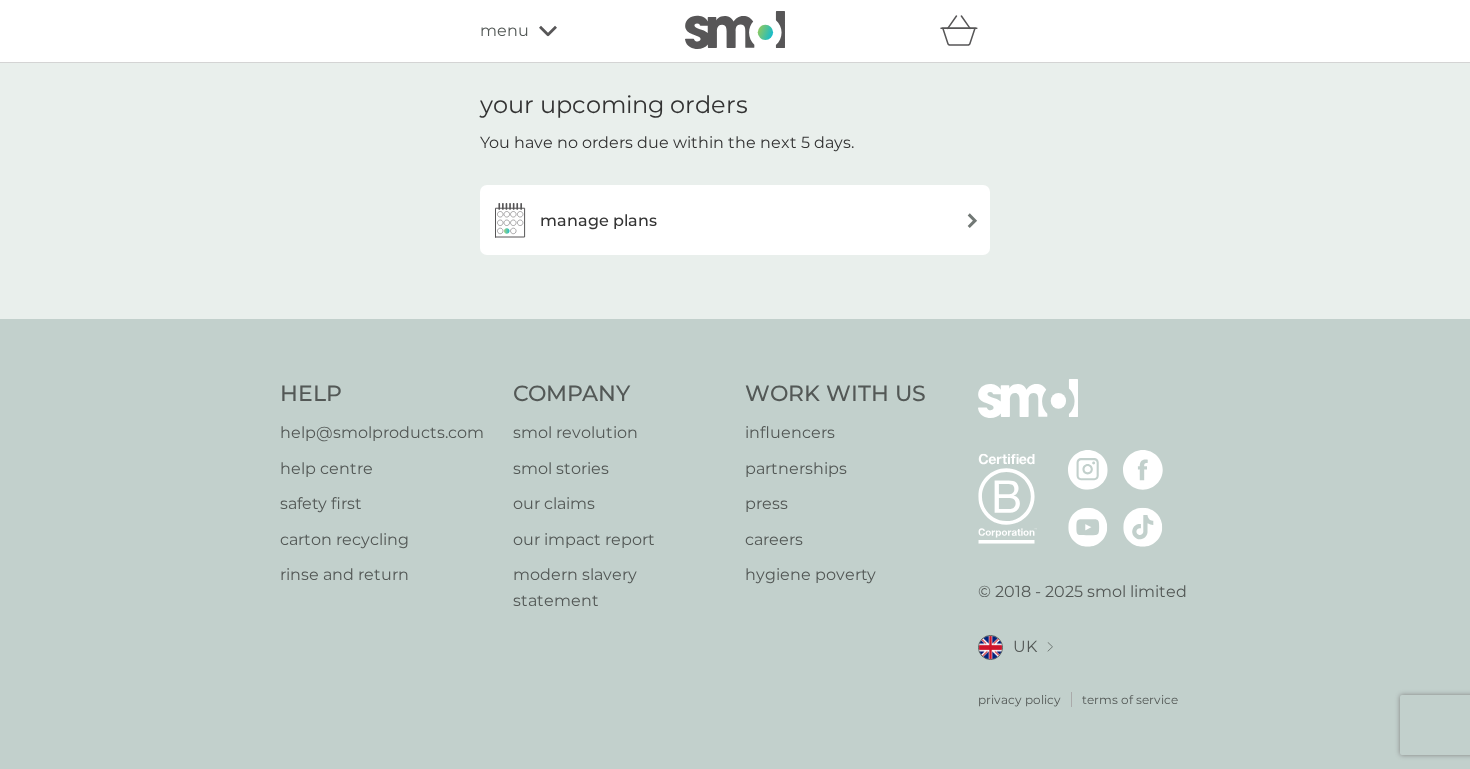 click on "menu" at bounding box center [565, 31] 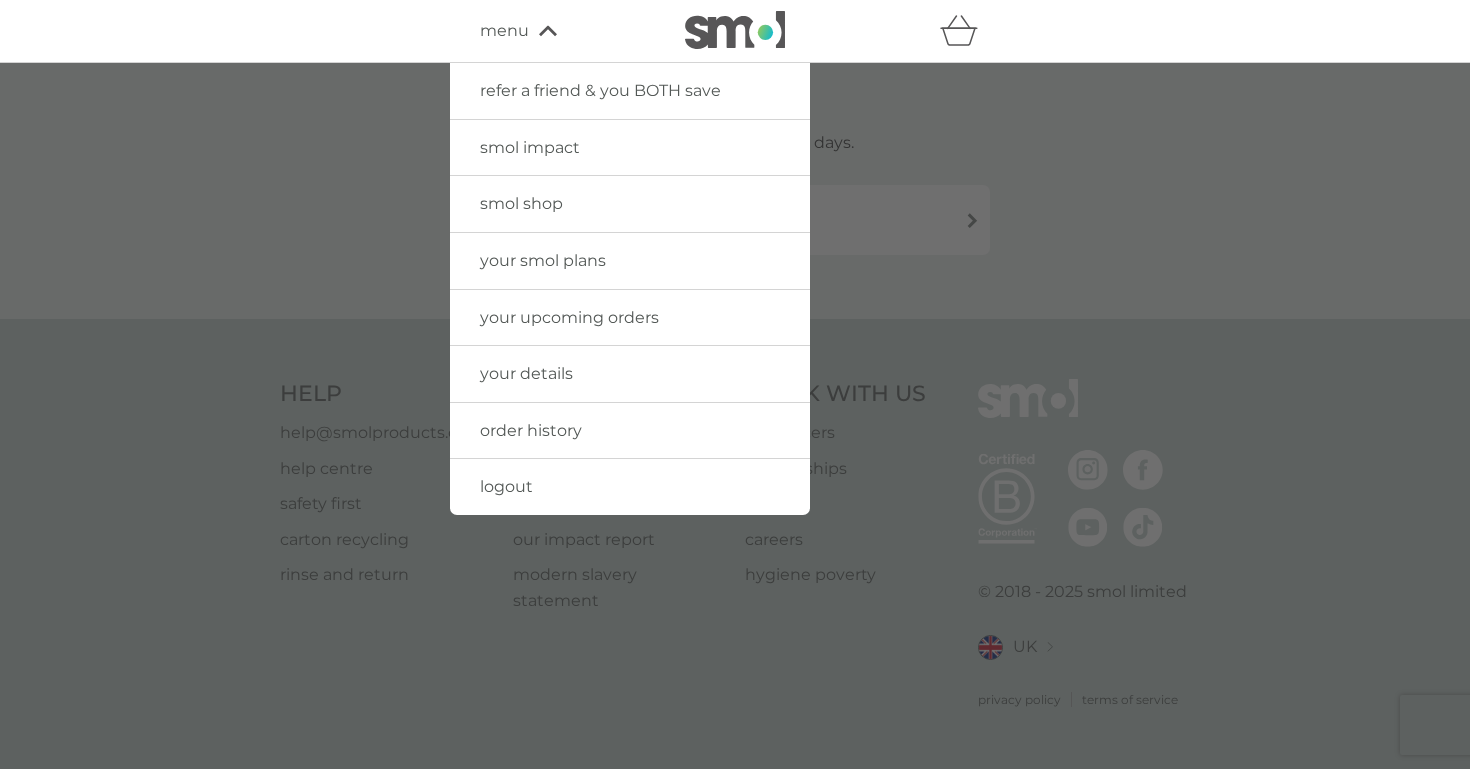 click on "order history" at bounding box center [531, 430] 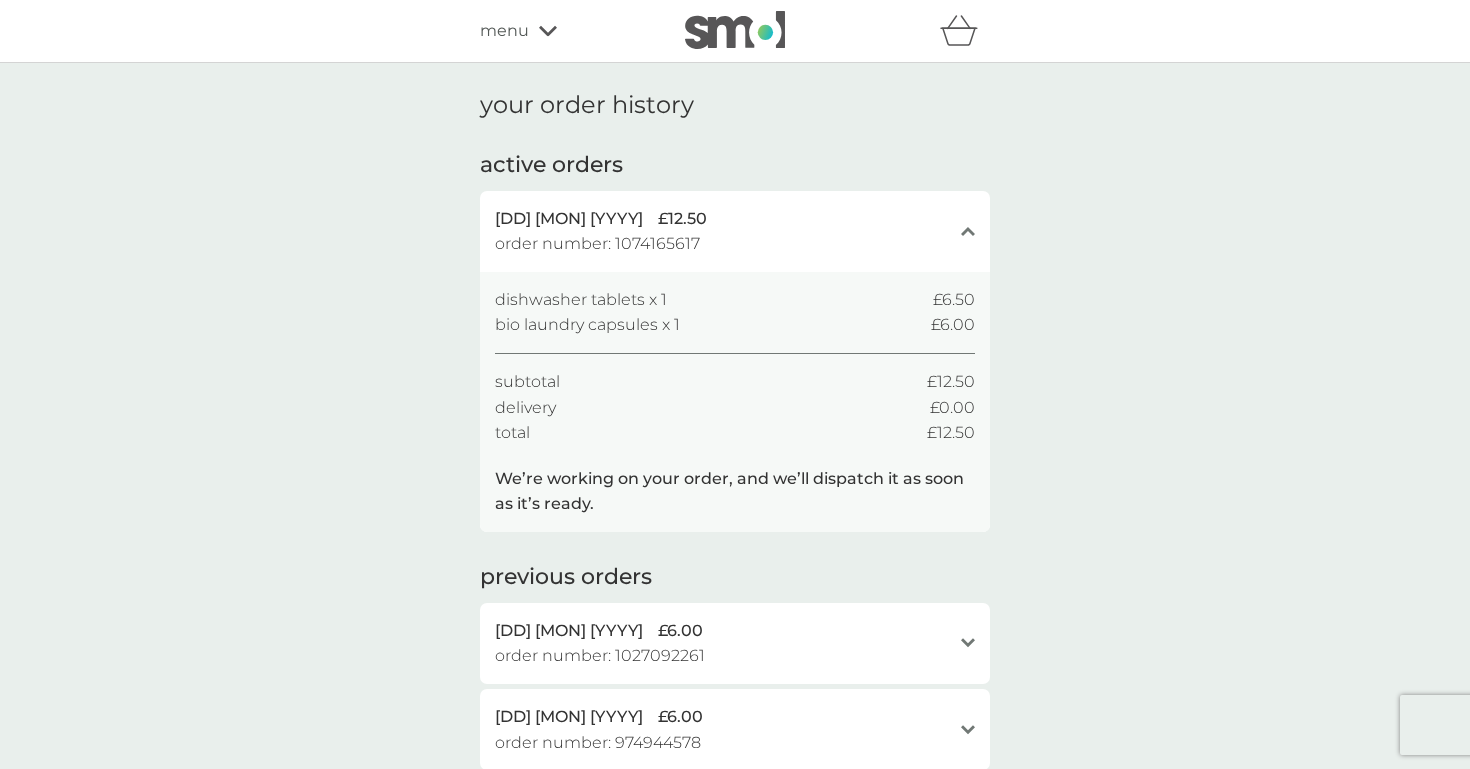 scroll, scrollTop: 0, scrollLeft: 0, axis: both 